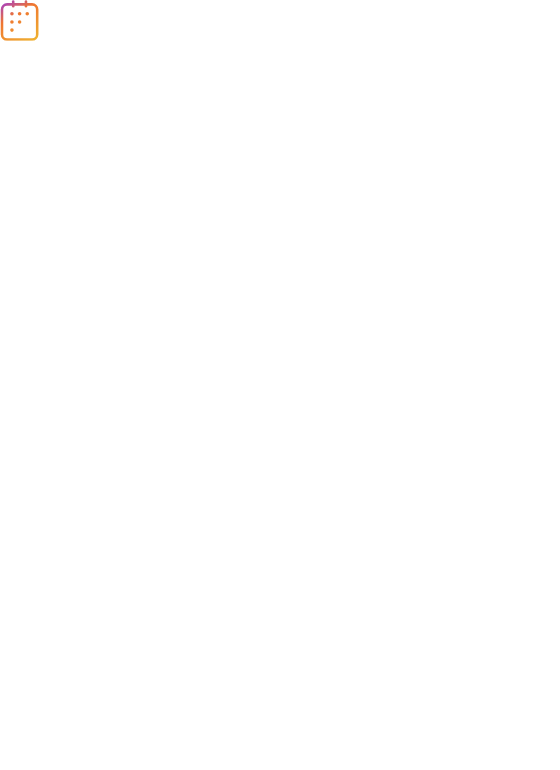 scroll, scrollTop: 0, scrollLeft: 0, axis: both 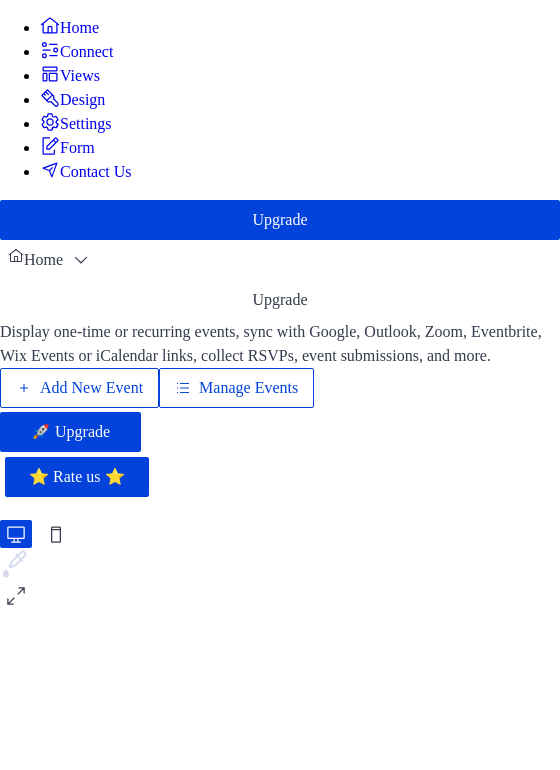 click on "Add New Event" at bounding box center (91, 388) 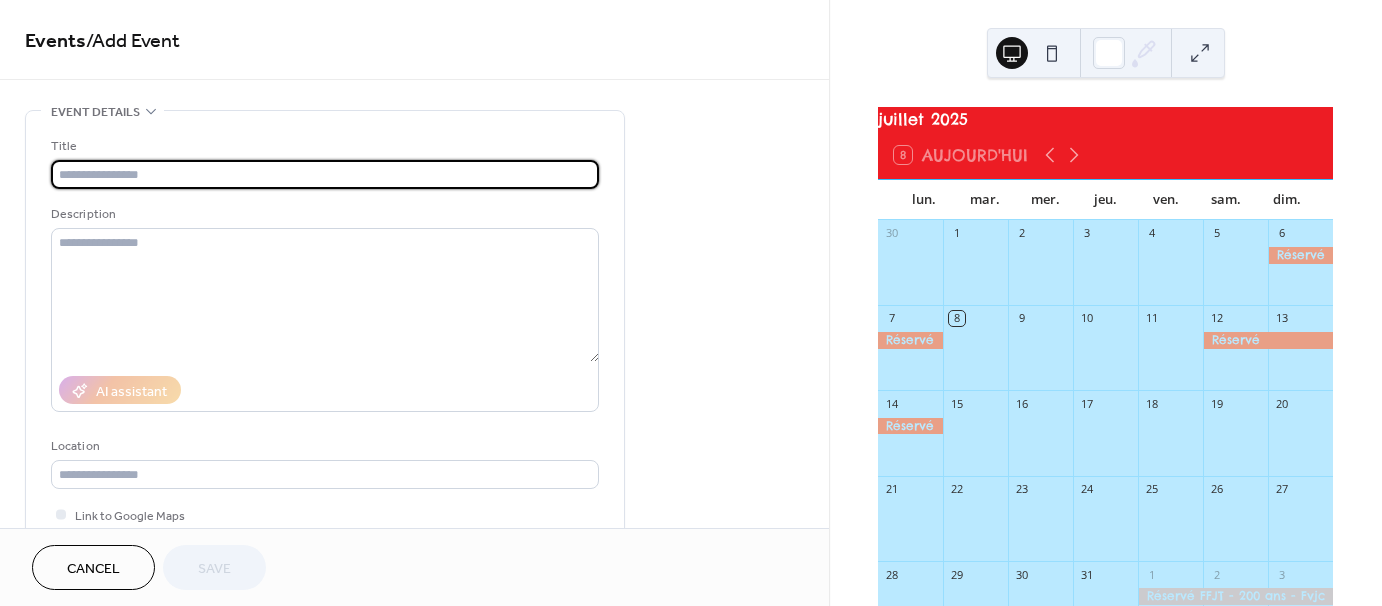 scroll, scrollTop: 0, scrollLeft: 0, axis: both 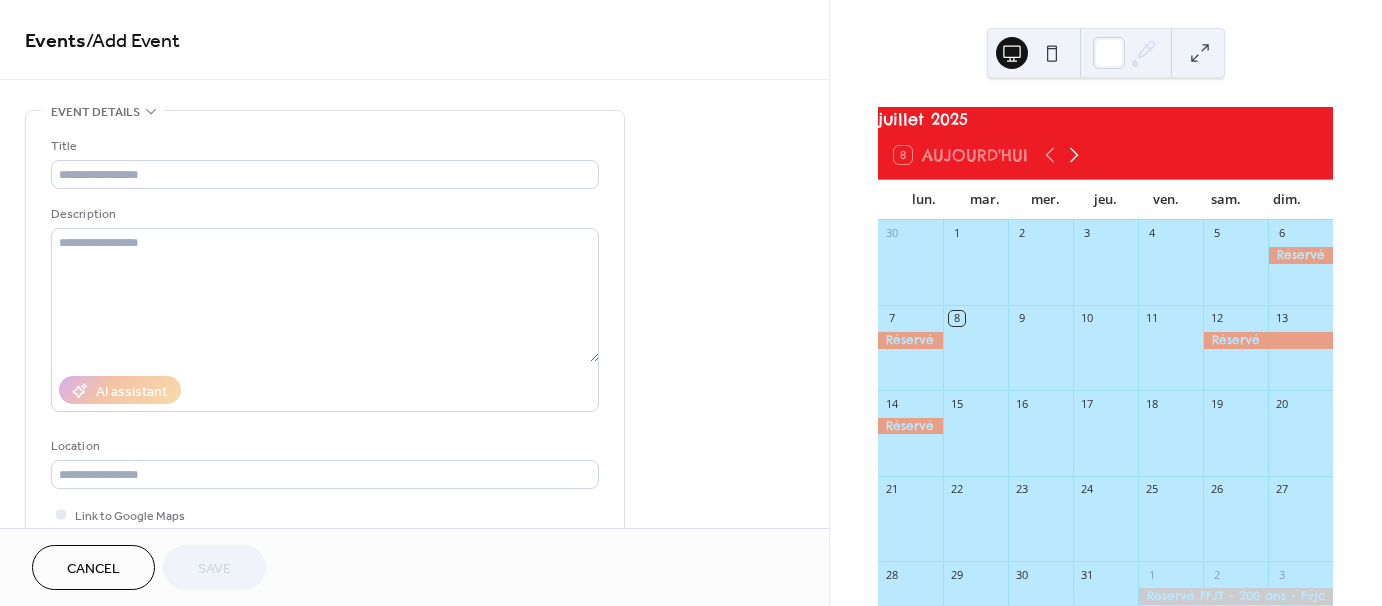 click 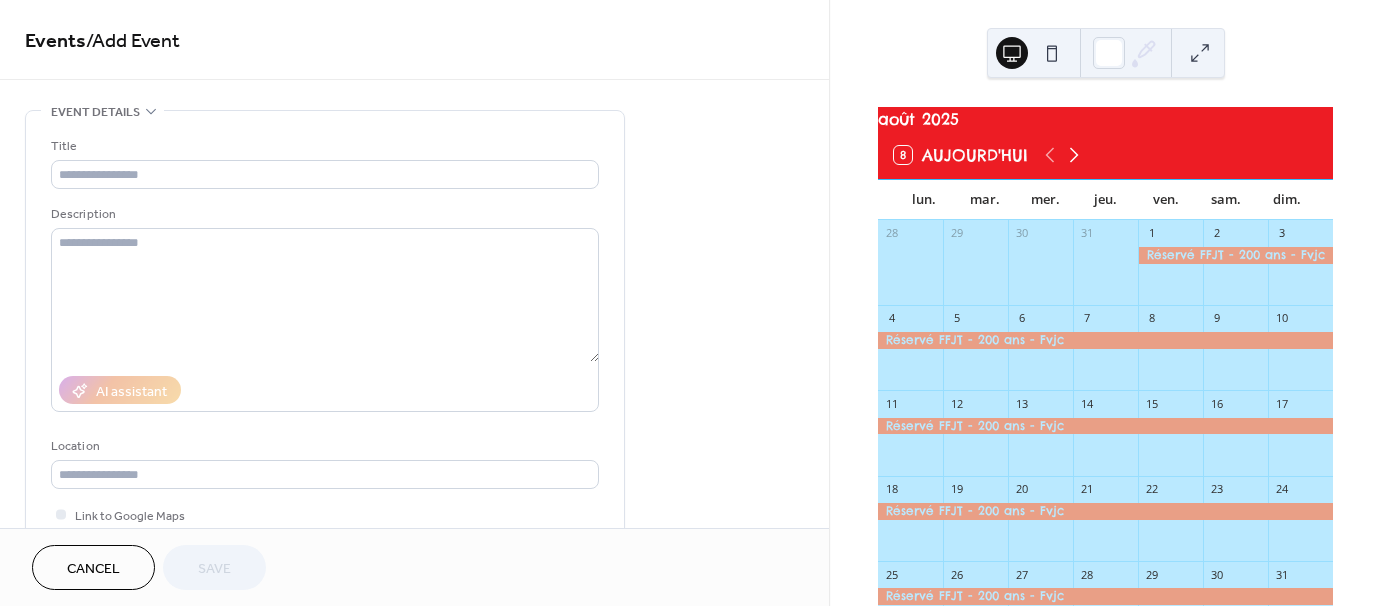 click 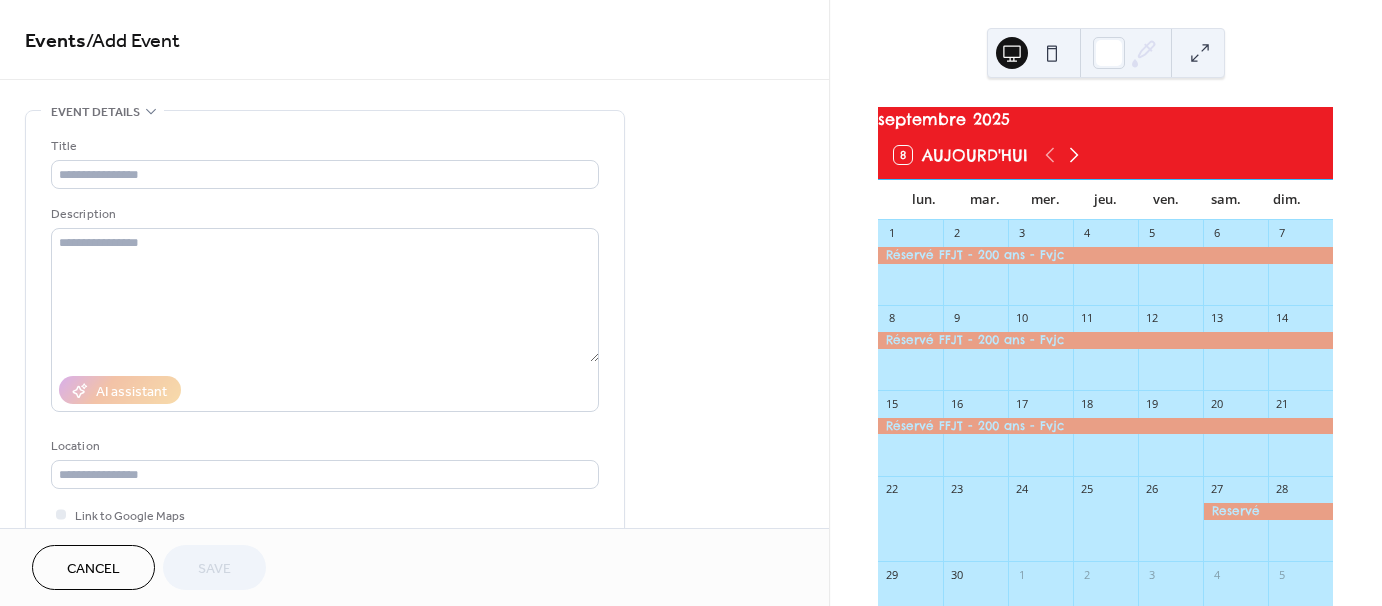 click 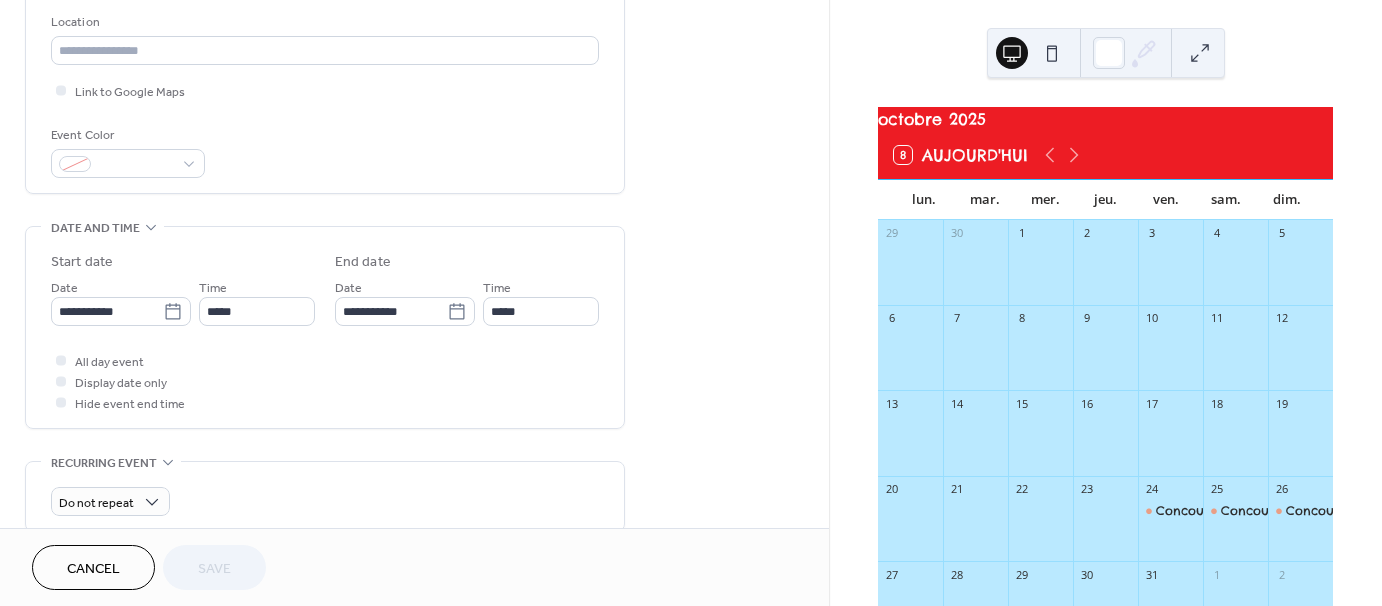 scroll, scrollTop: 500, scrollLeft: 0, axis: vertical 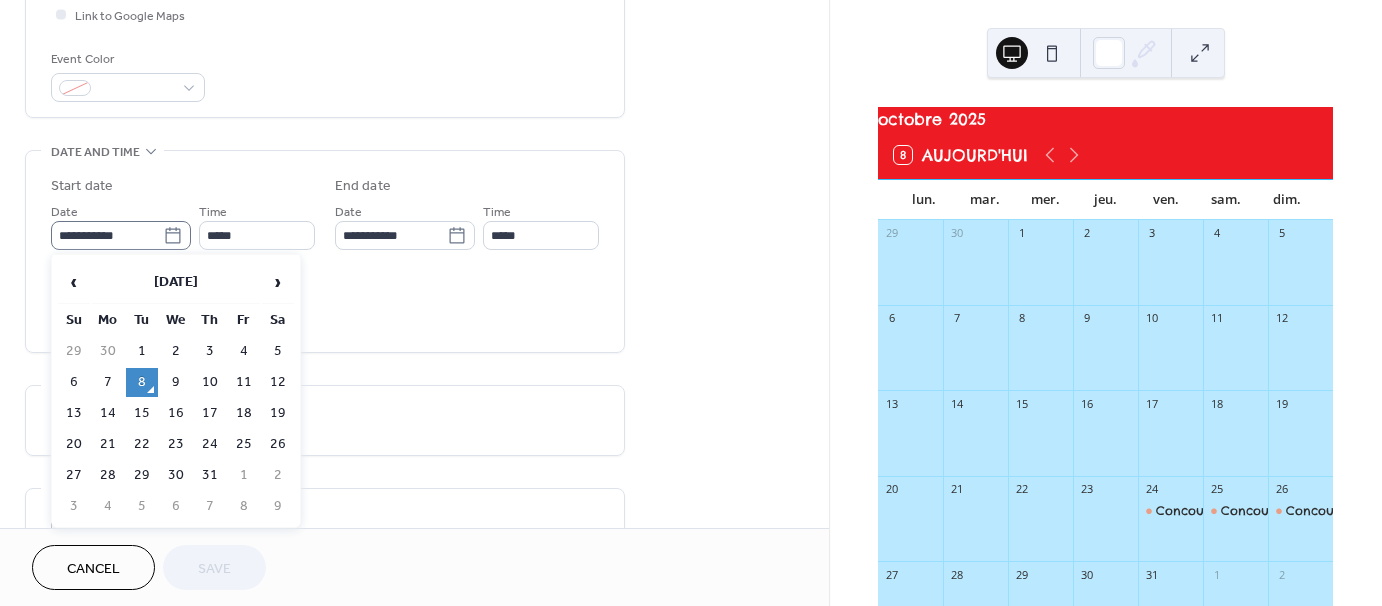 click 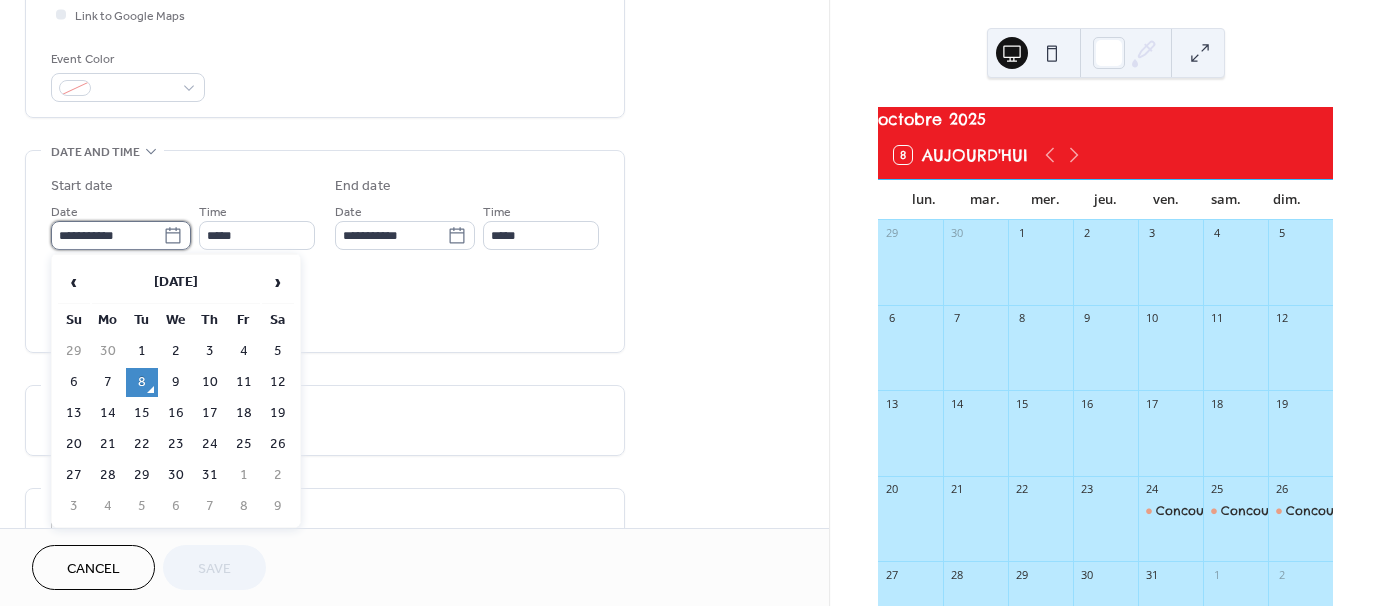 click on "**********" at bounding box center [107, 235] 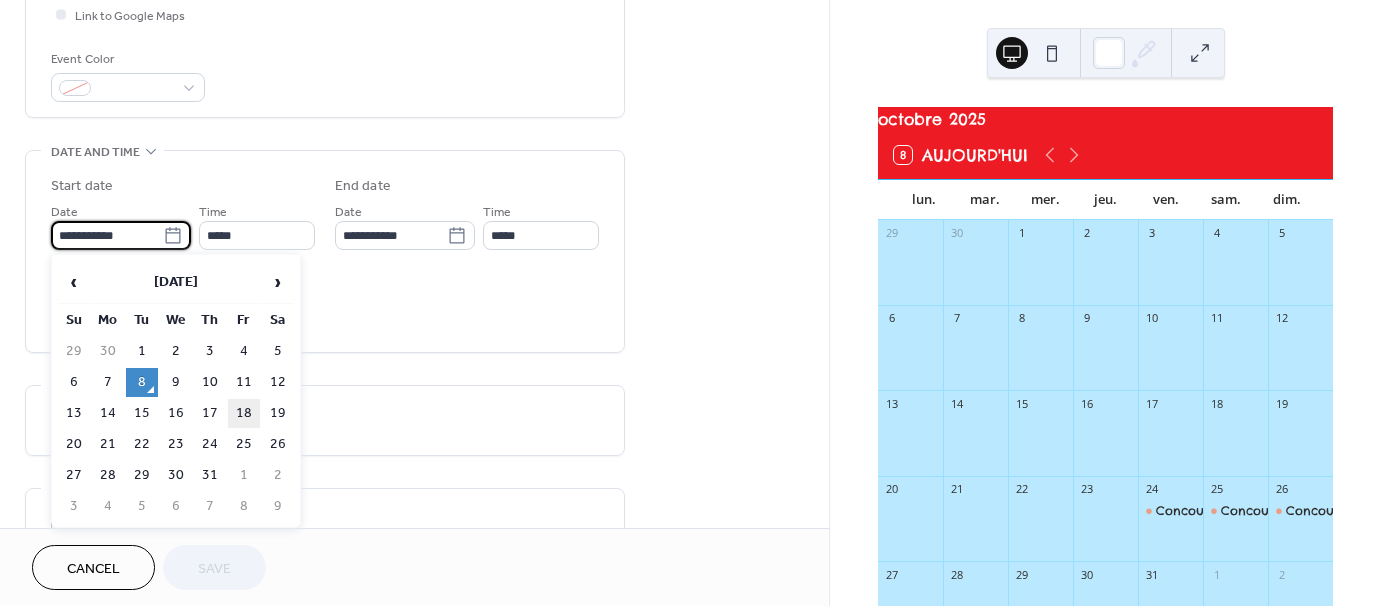 click on "18" at bounding box center (244, 413) 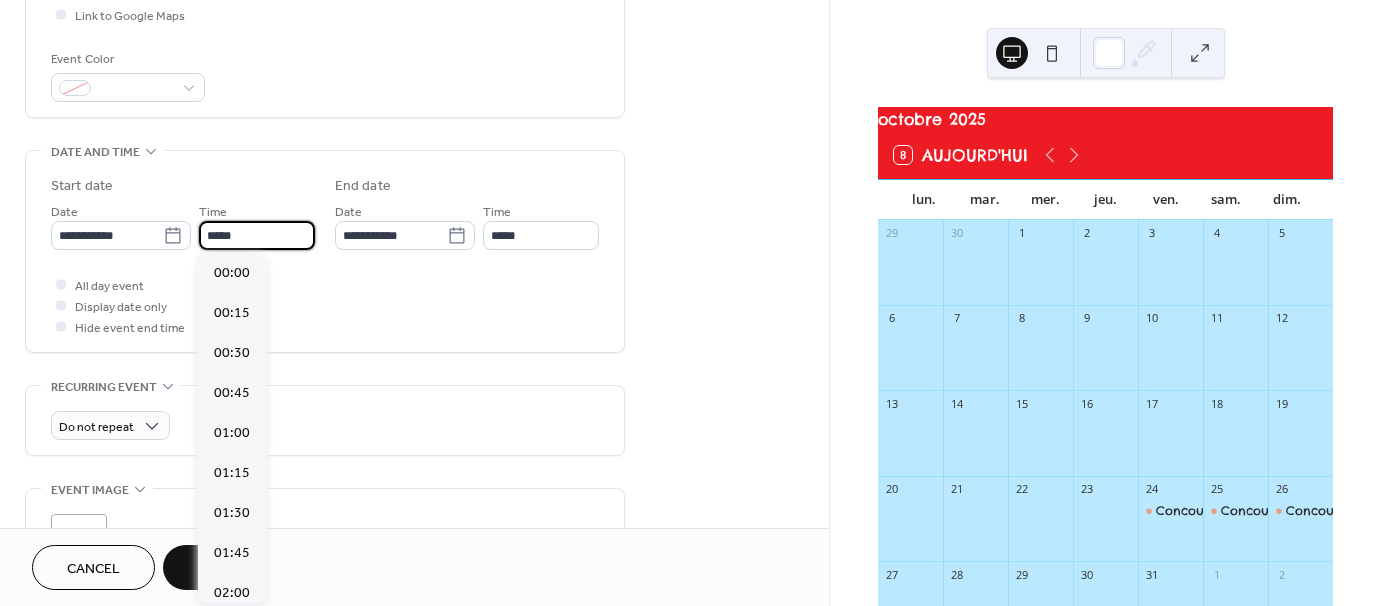 click on "*****" at bounding box center (257, 235) 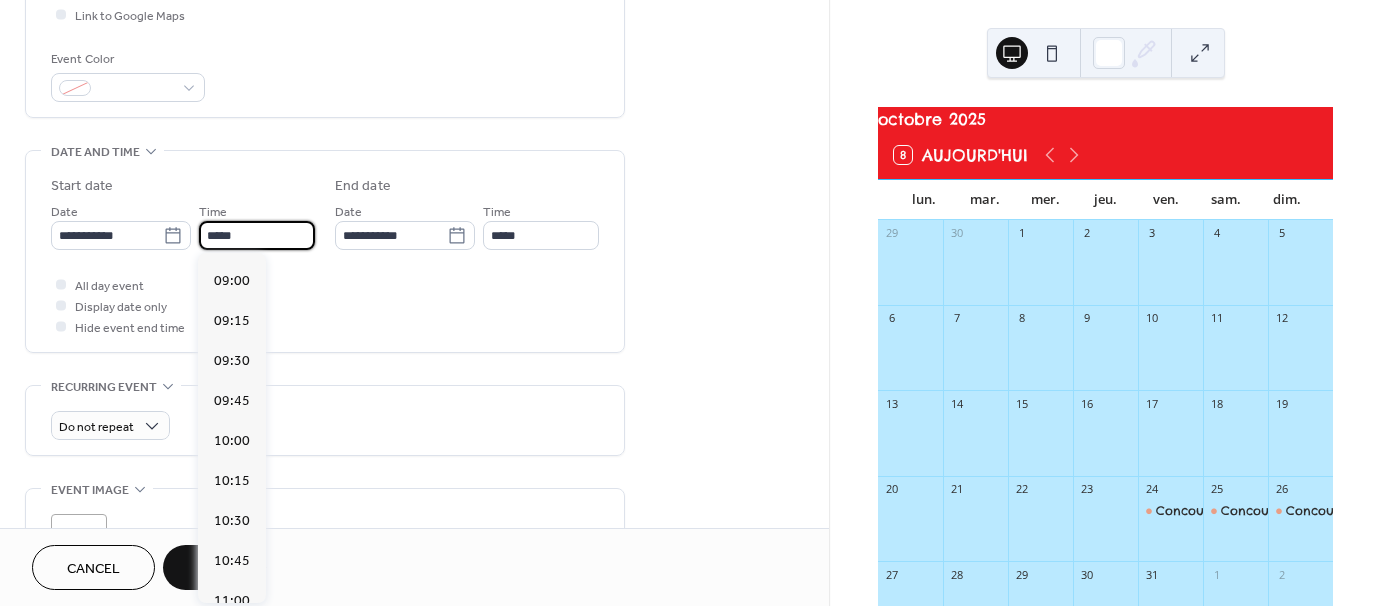 scroll, scrollTop: 1429, scrollLeft: 0, axis: vertical 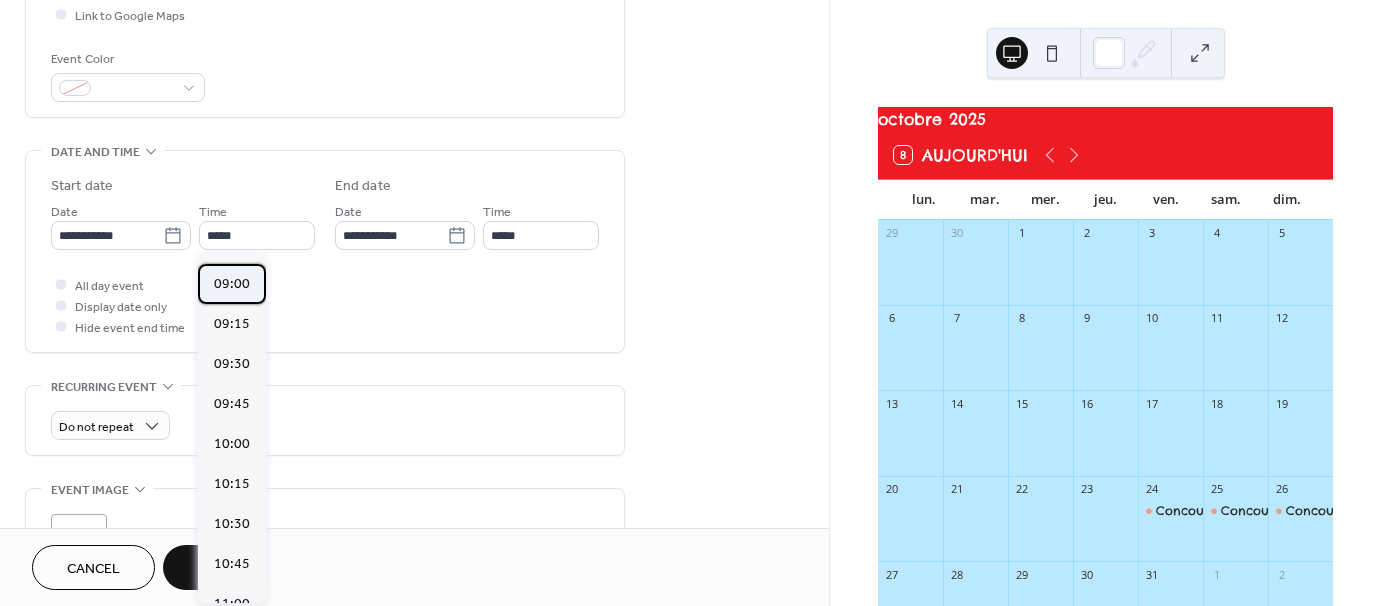 click on "09:00" at bounding box center [232, 284] 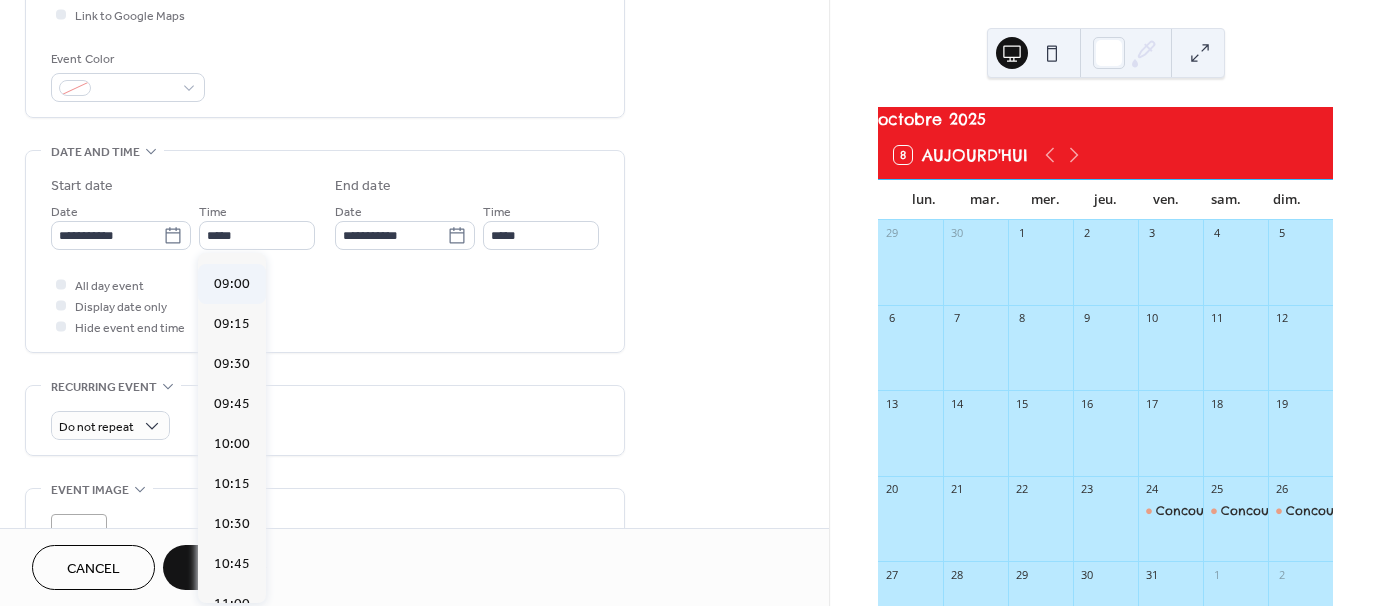 type on "*****" 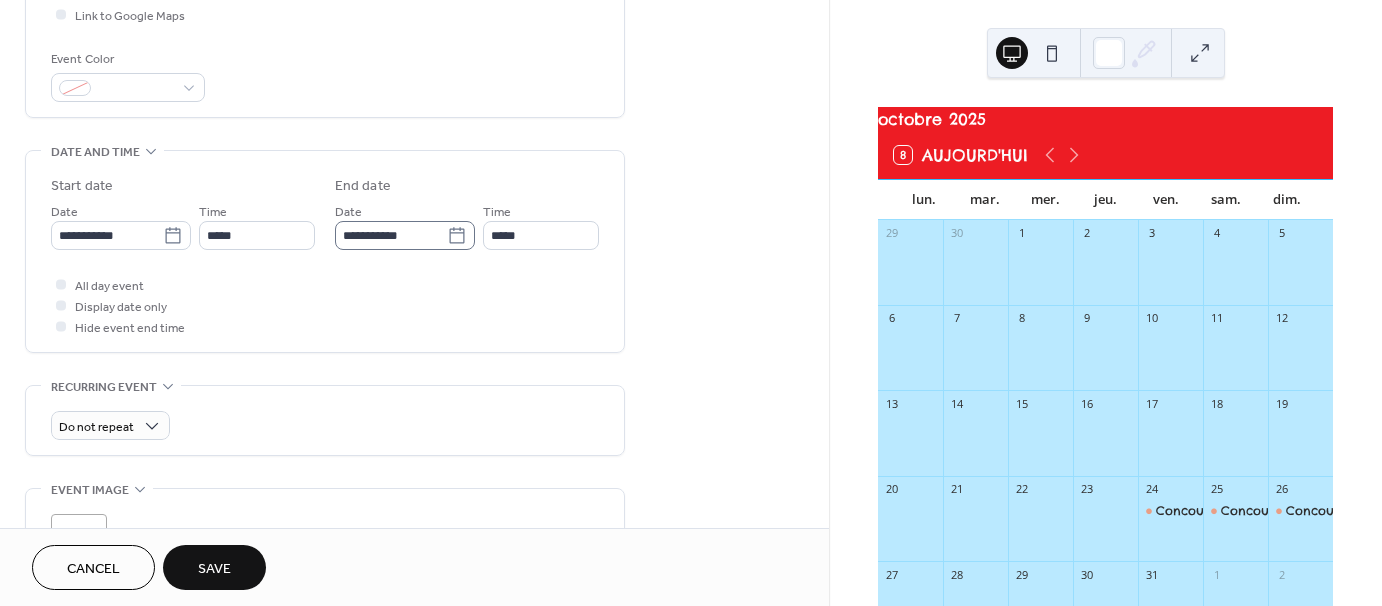 click 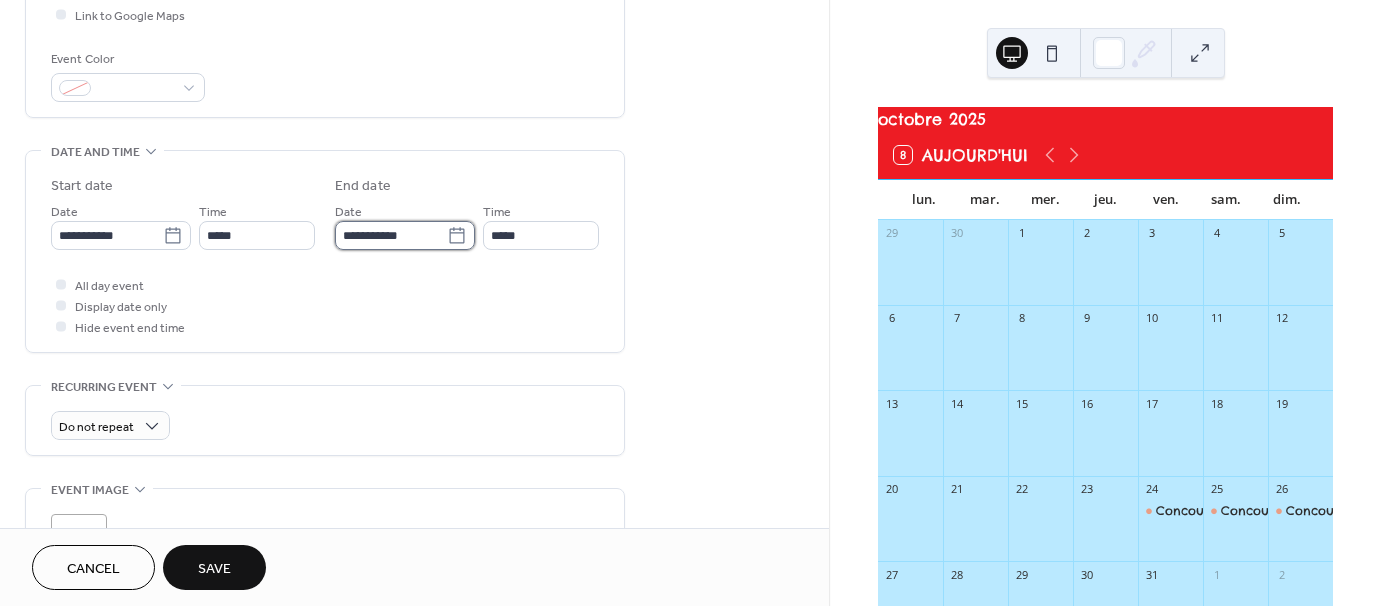click on "**********" at bounding box center [391, 235] 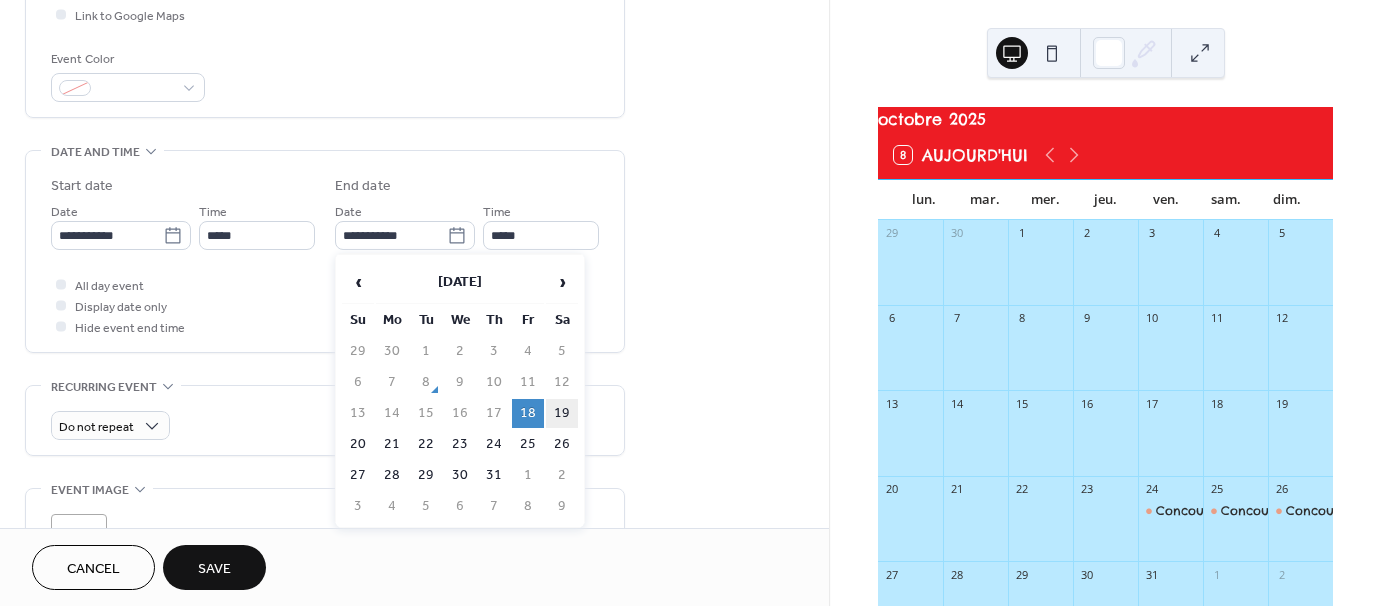 click on "19" at bounding box center [562, 413] 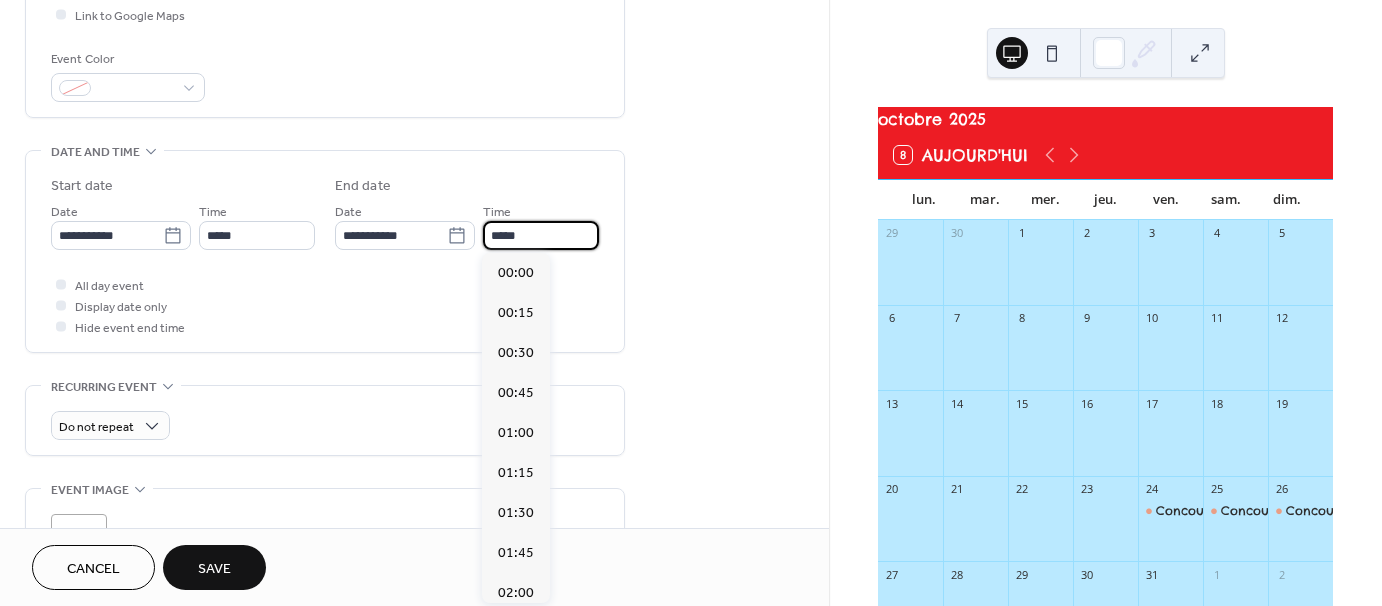 click on "*****" at bounding box center (541, 235) 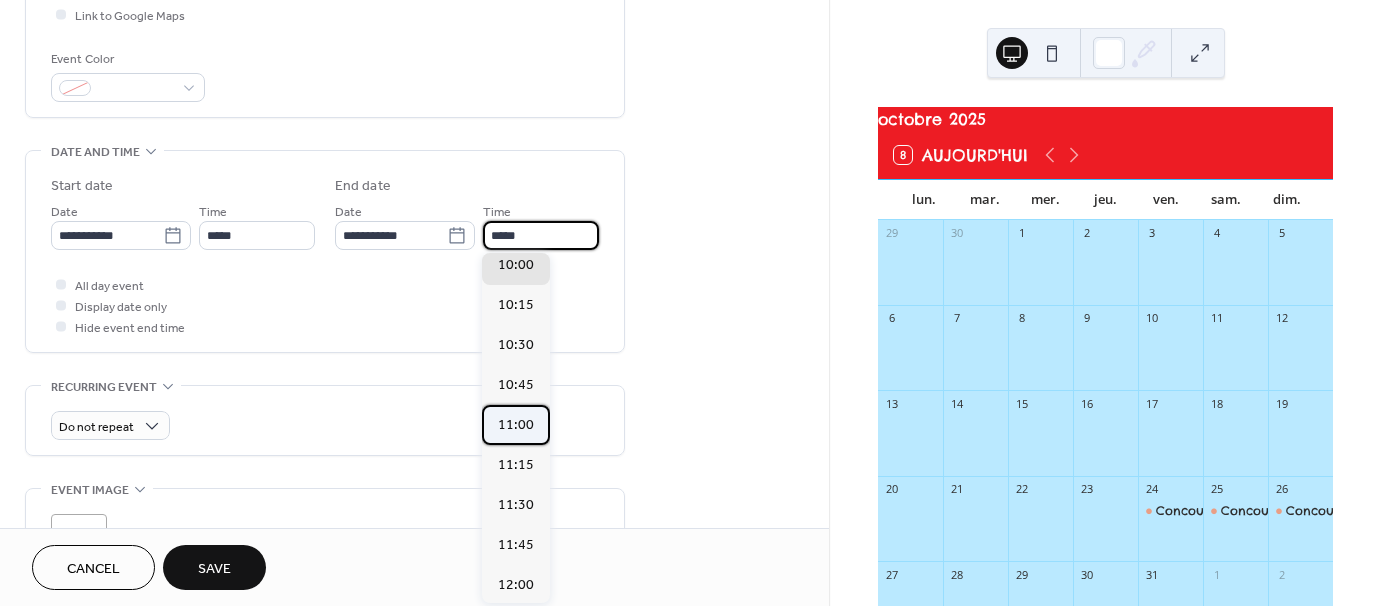 click on "11:00" at bounding box center [516, 425] 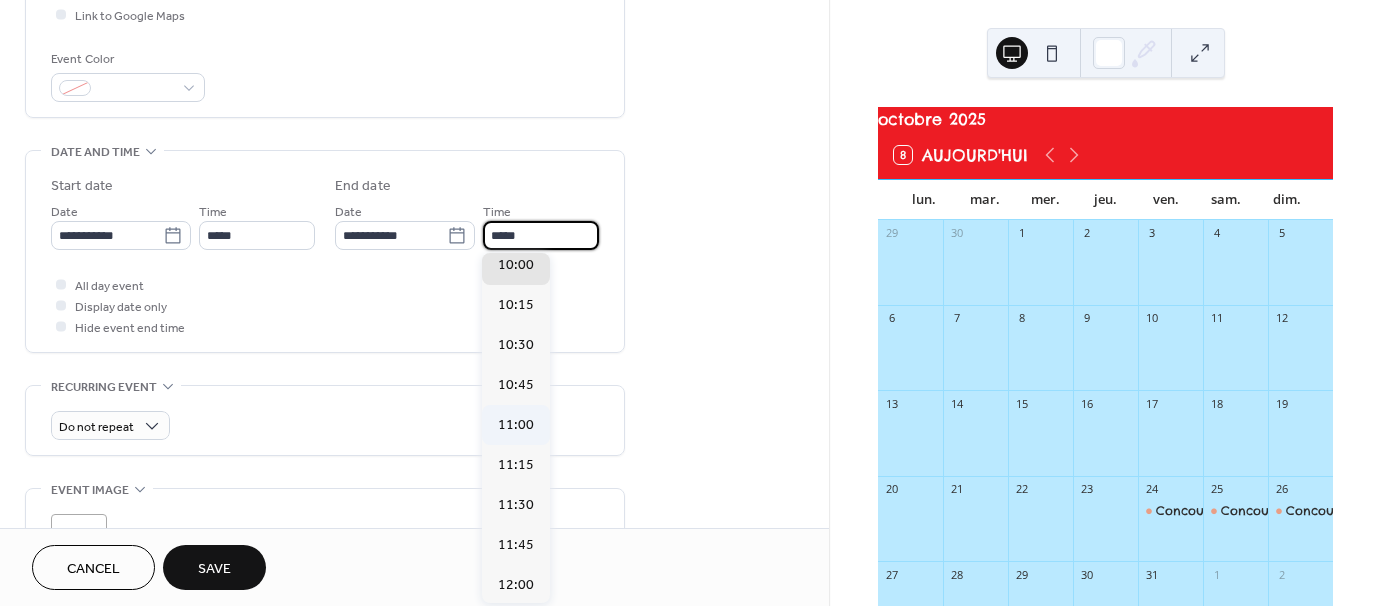 type on "*****" 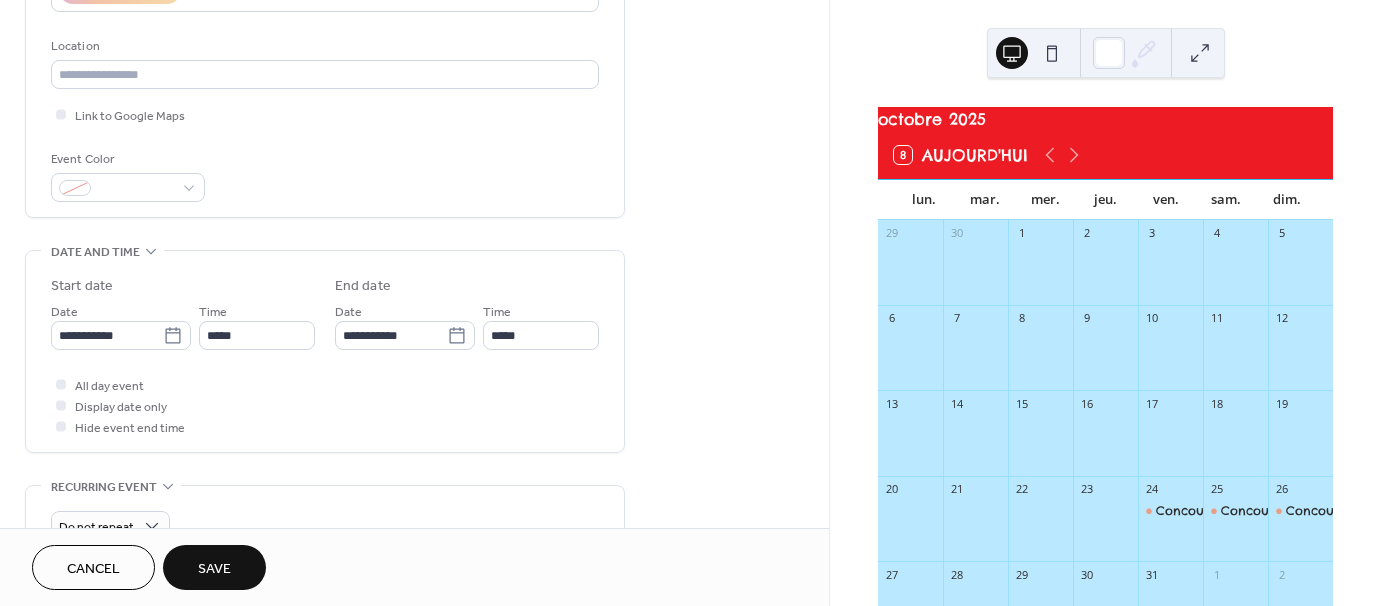 scroll, scrollTop: 300, scrollLeft: 0, axis: vertical 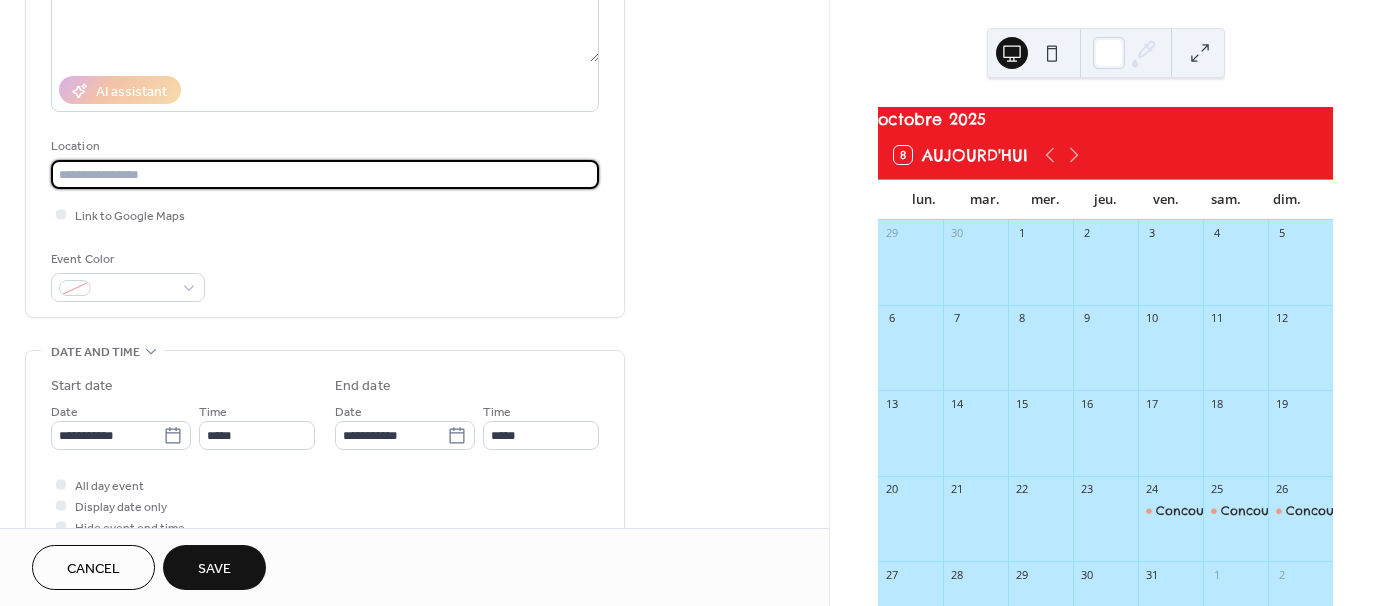click at bounding box center (325, 174) 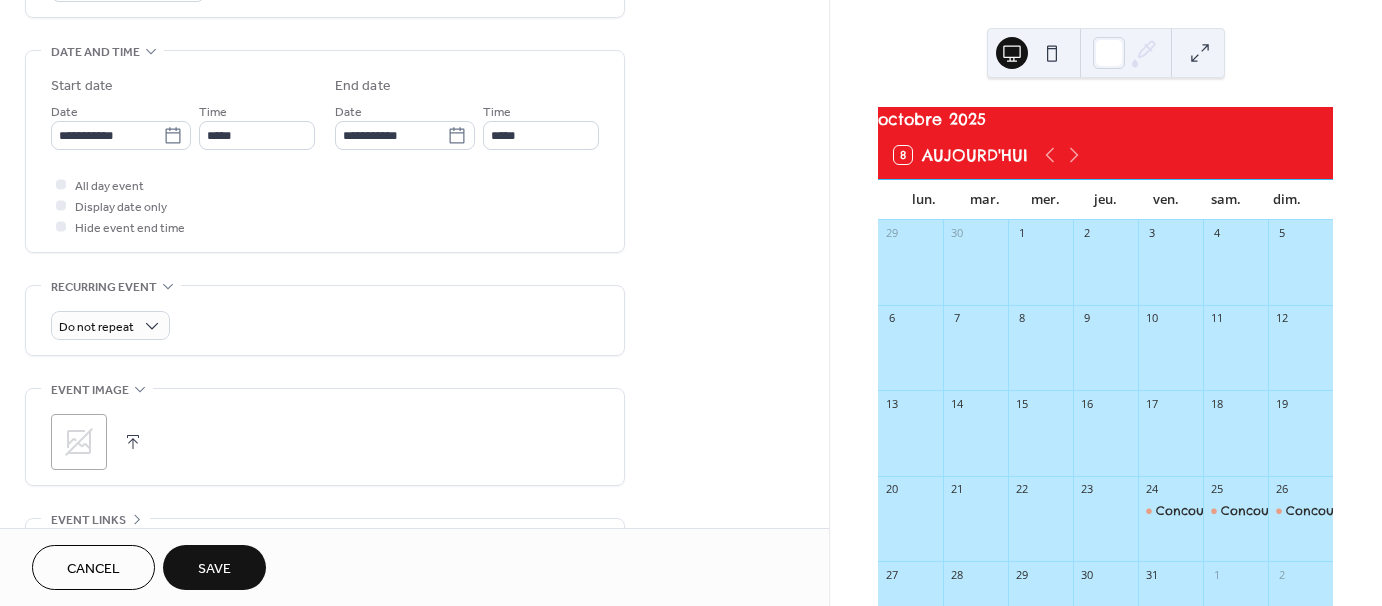 scroll, scrollTop: 700, scrollLeft: 0, axis: vertical 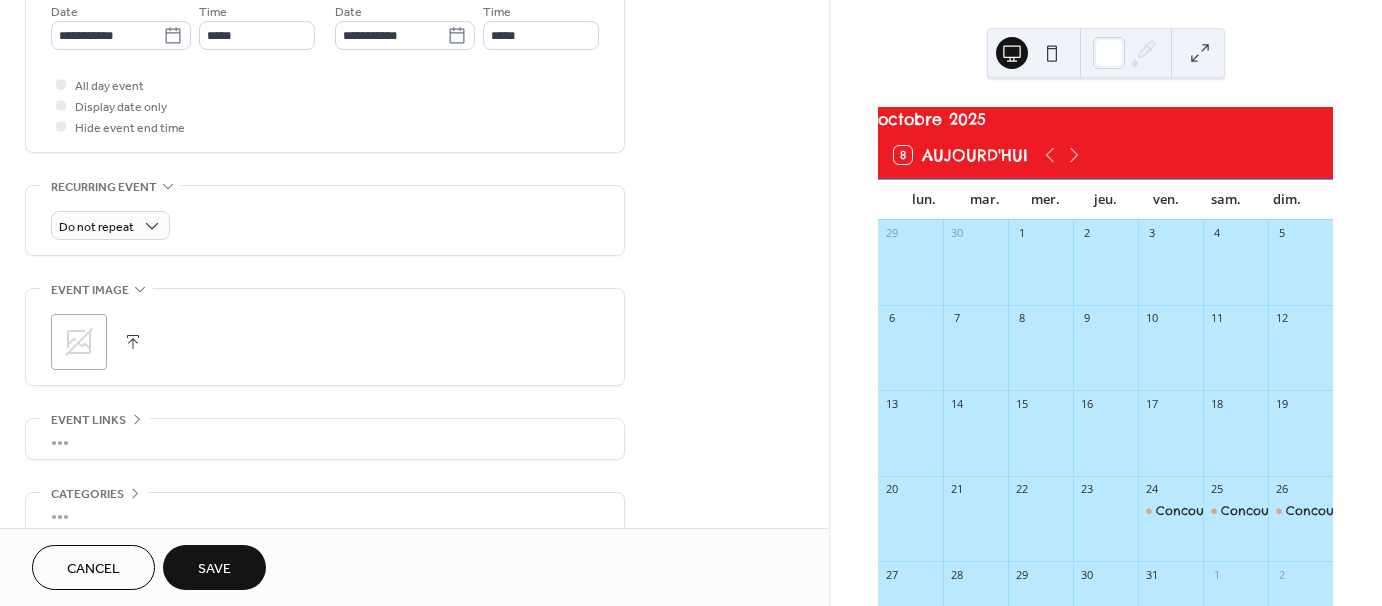 type on "*******" 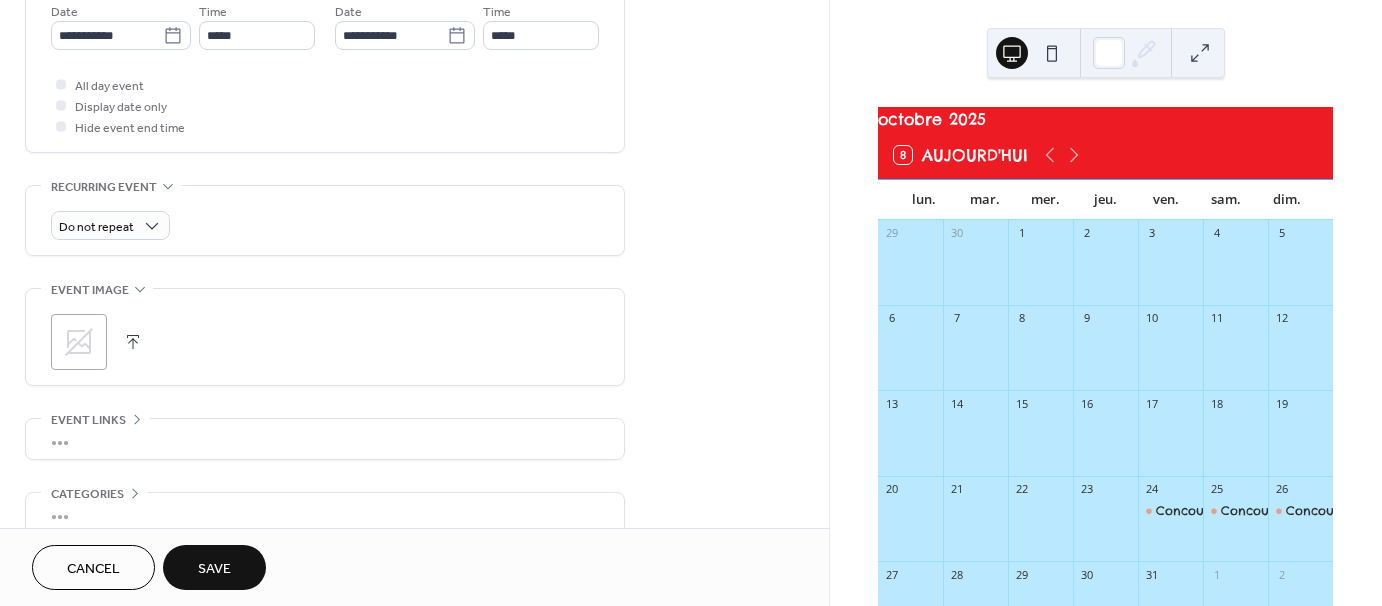 scroll, scrollTop: 160, scrollLeft: 0, axis: vertical 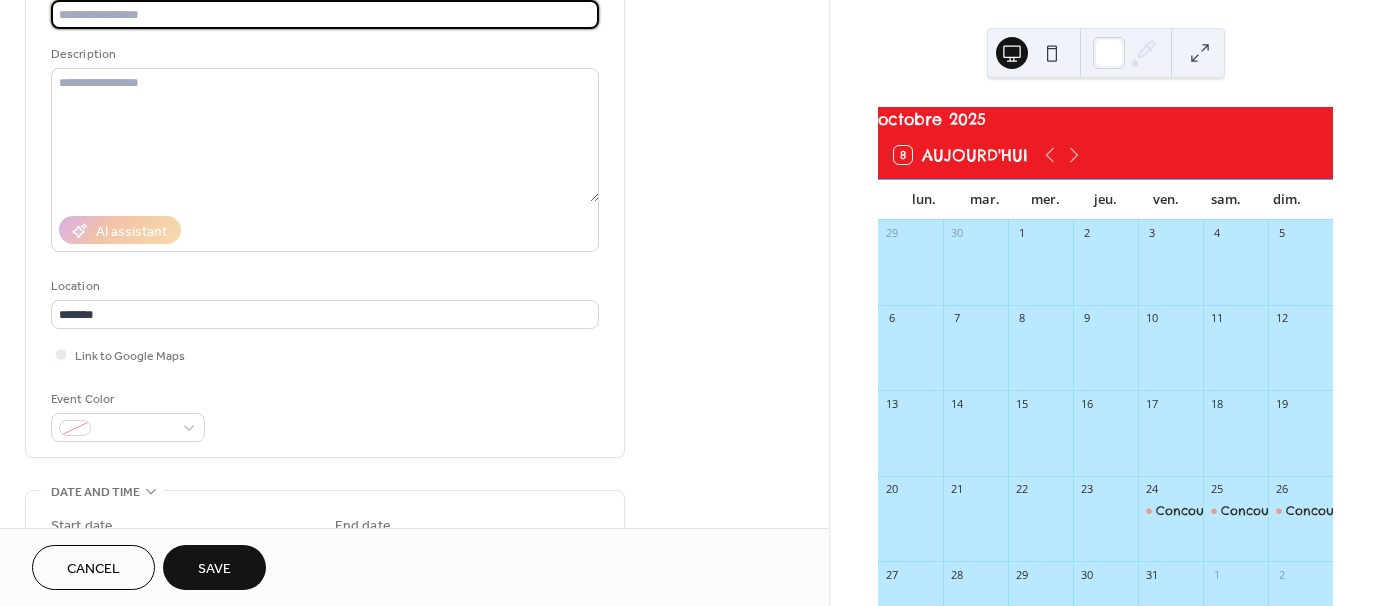 click at bounding box center (325, 14) 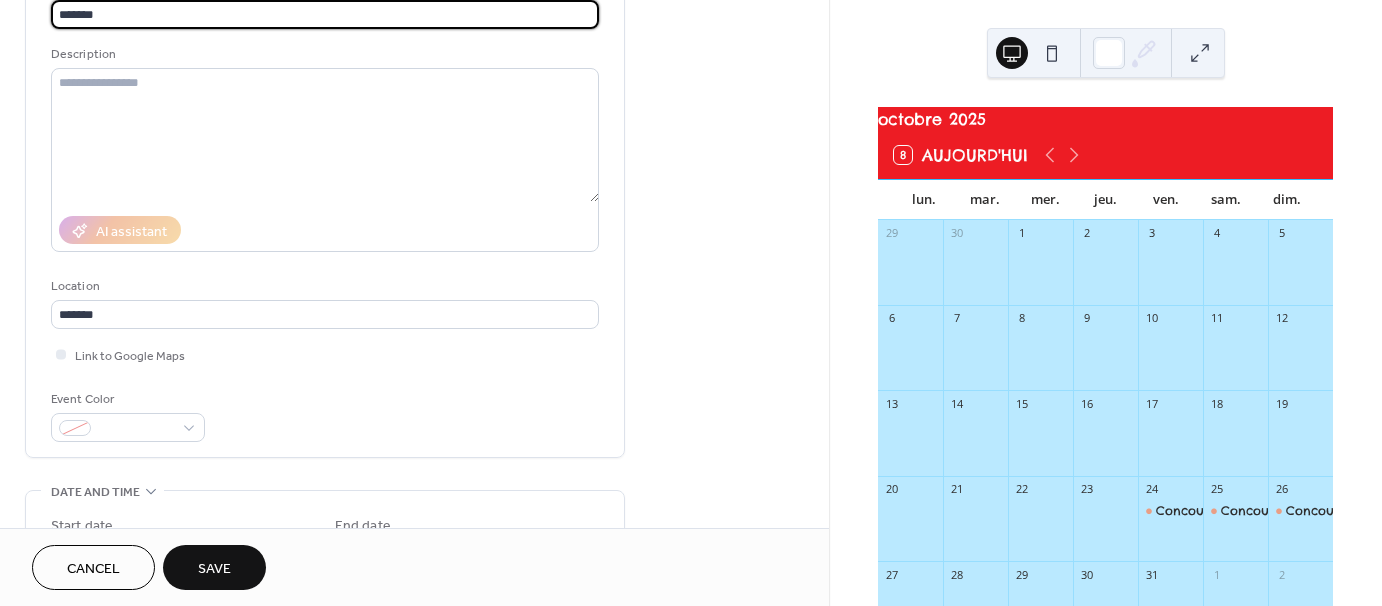 type on "*******" 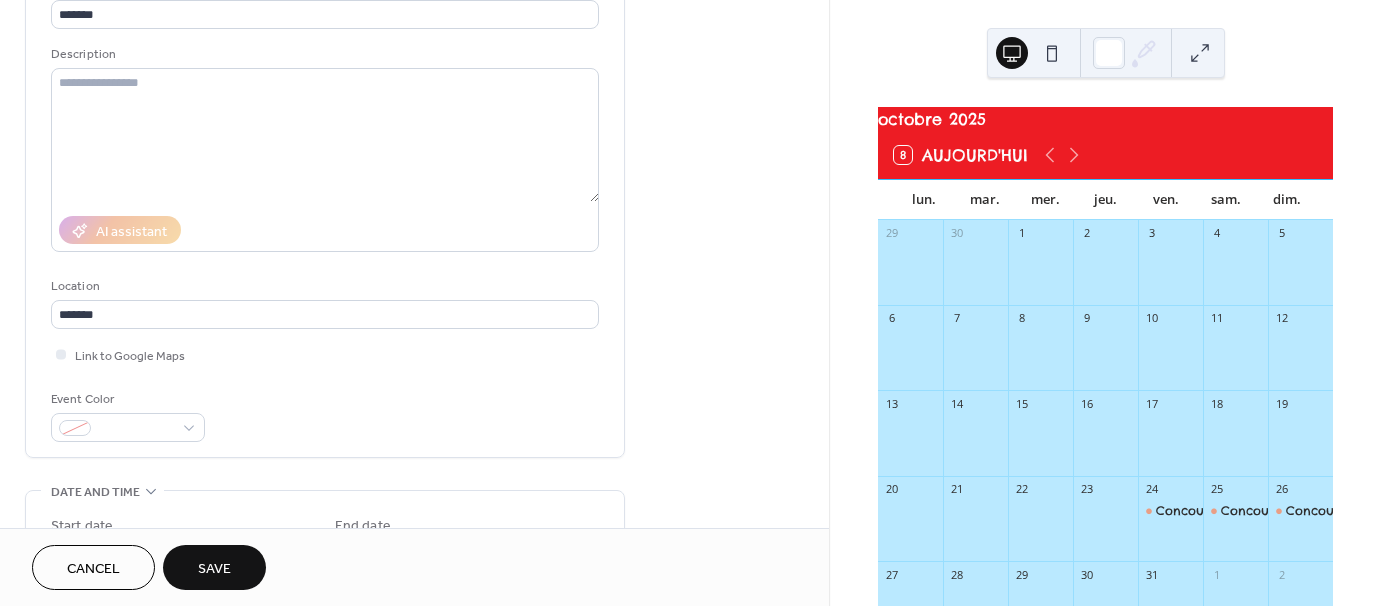 click on "Save" at bounding box center (214, 569) 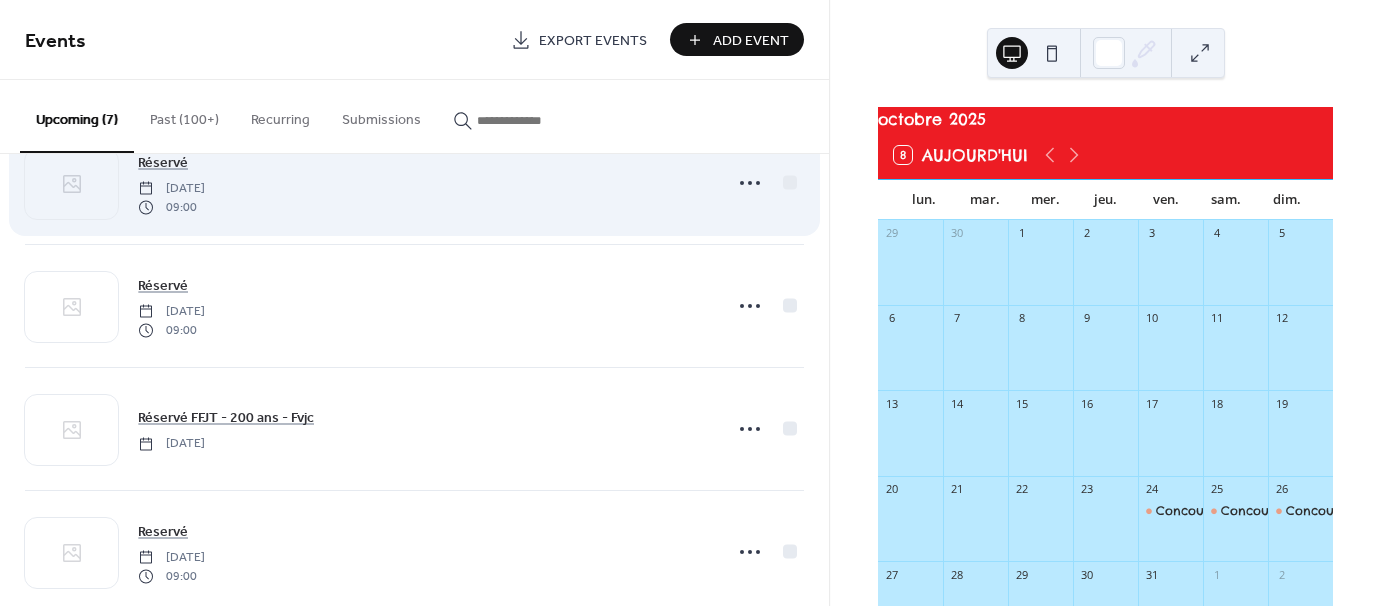 scroll, scrollTop: 0, scrollLeft: 0, axis: both 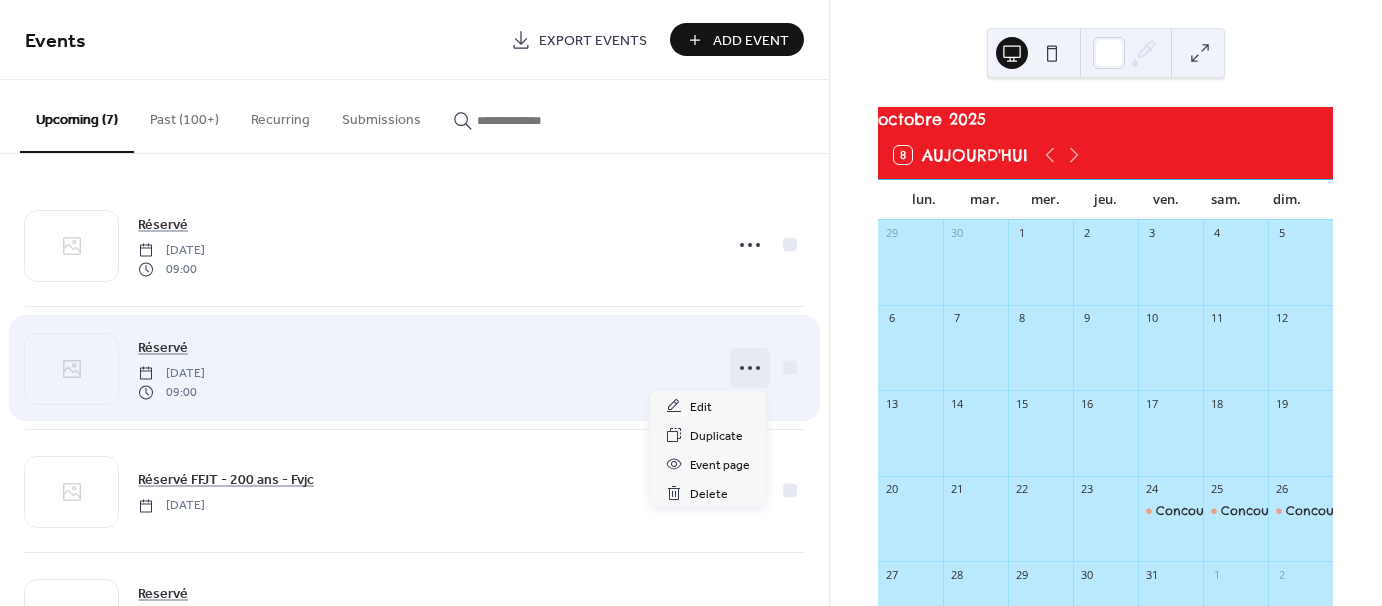 click 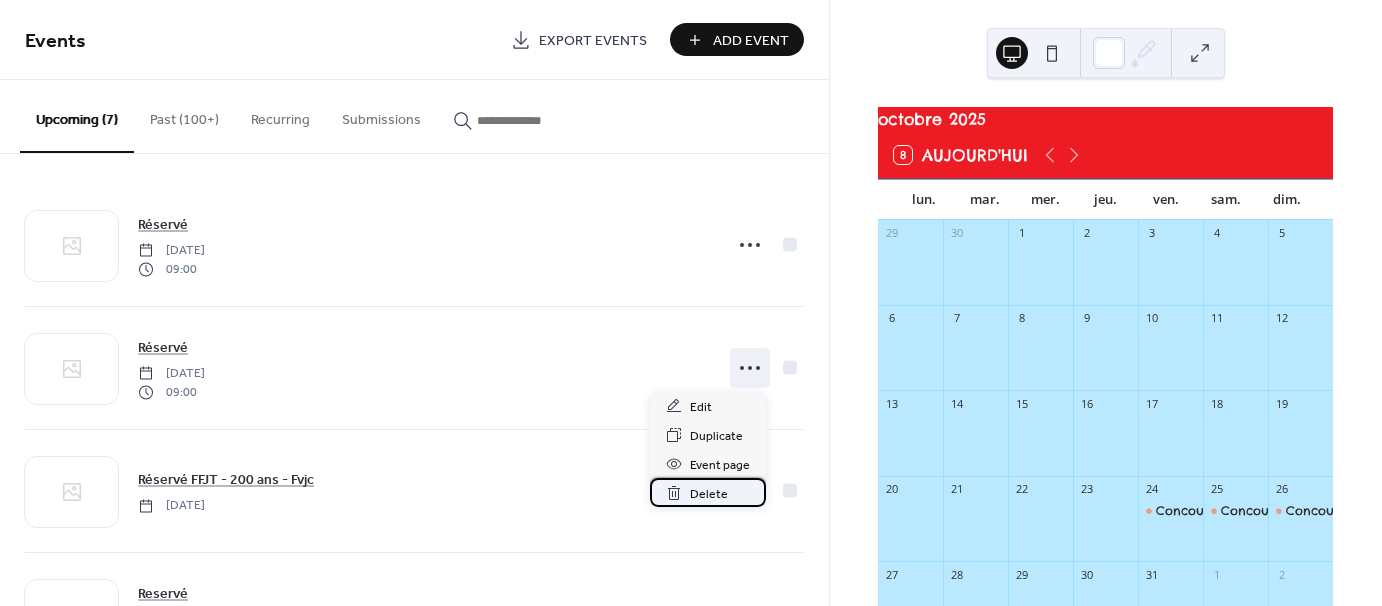 click on "Delete" at bounding box center [709, 494] 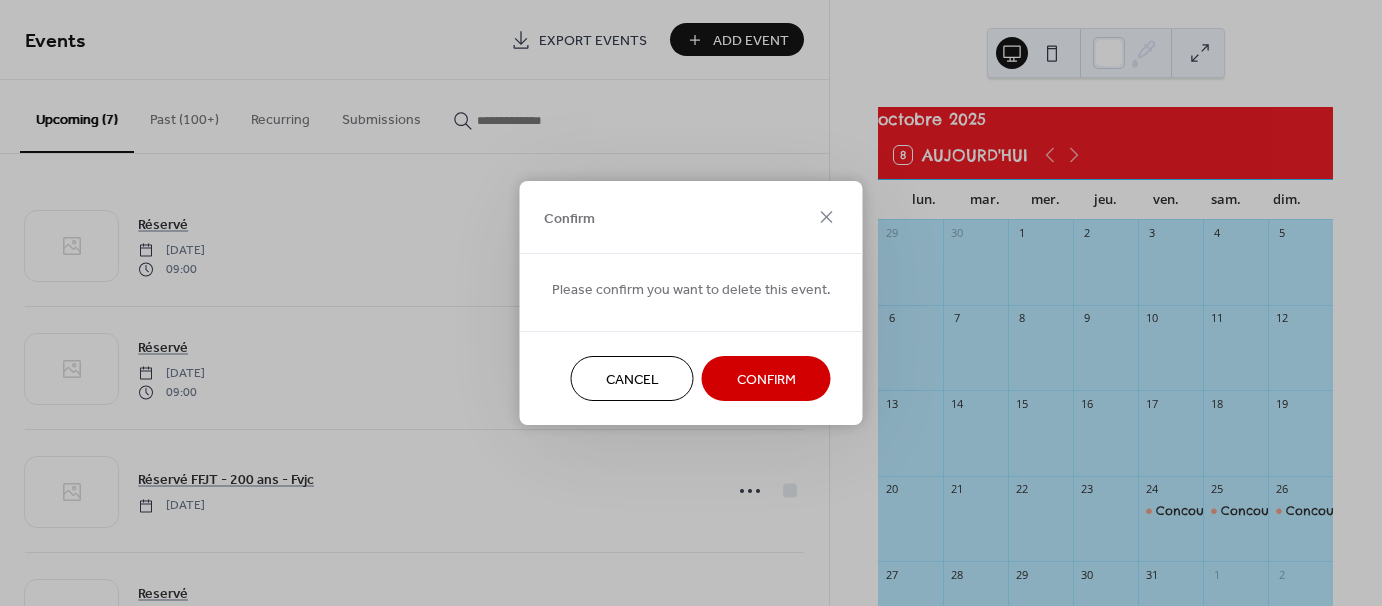 click on "Confirm" at bounding box center [766, 380] 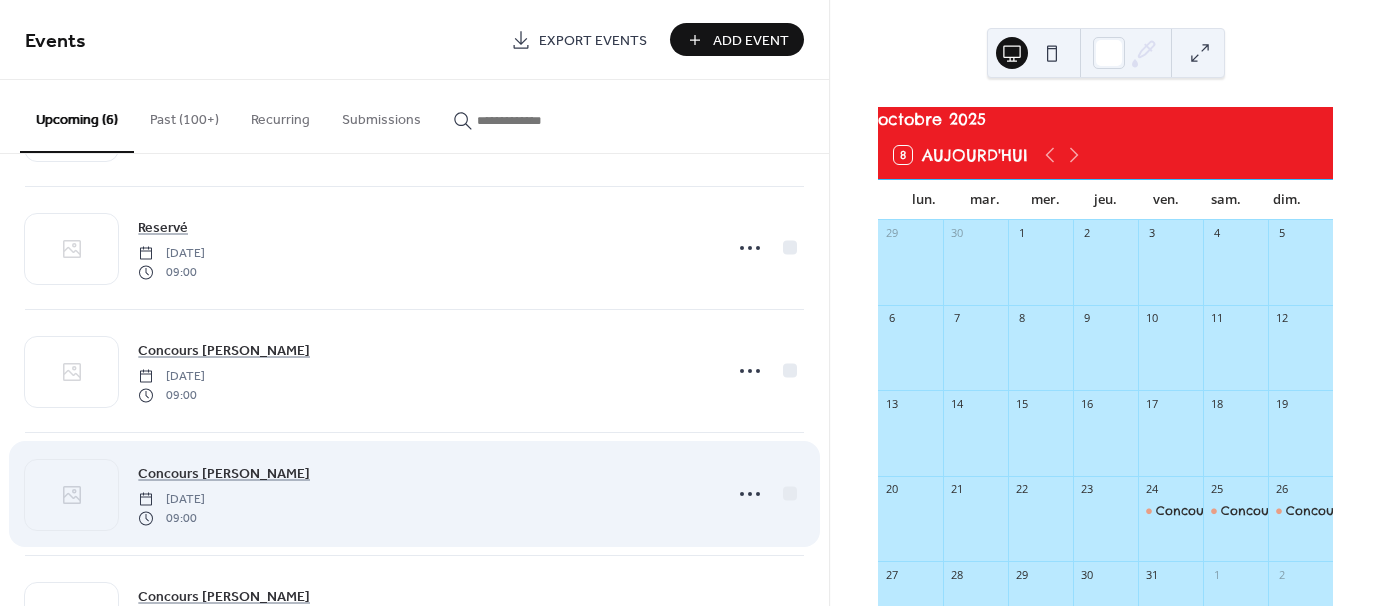scroll, scrollTop: 143, scrollLeft: 0, axis: vertical 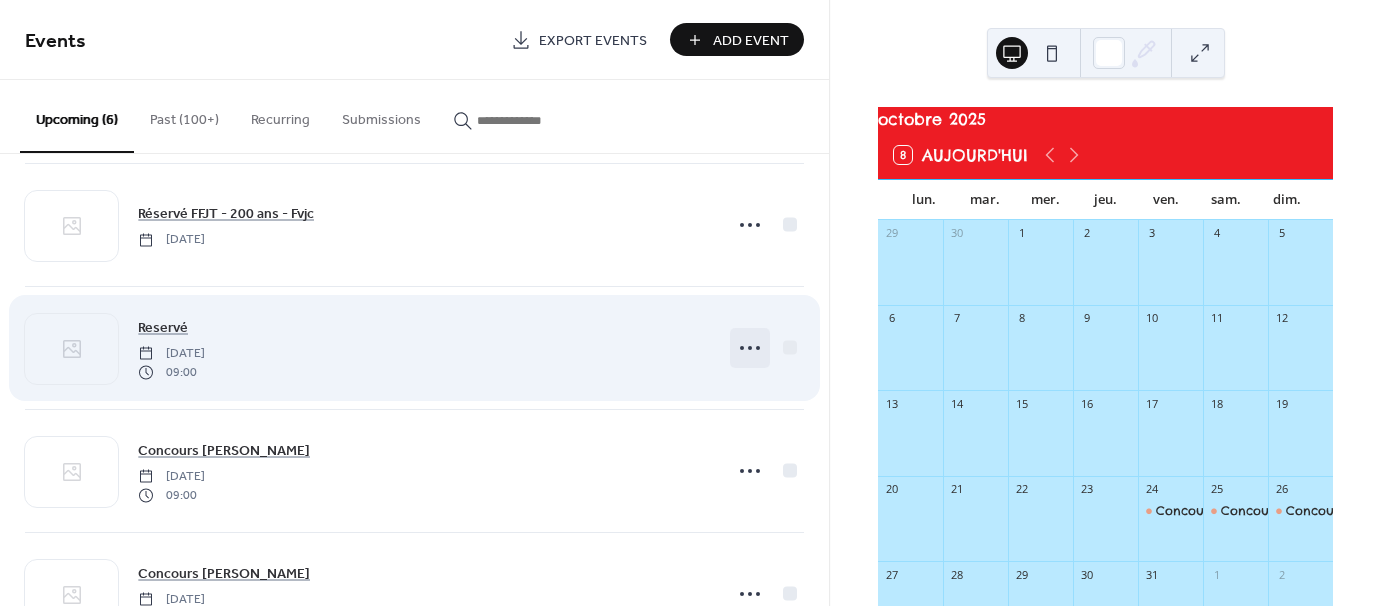 click 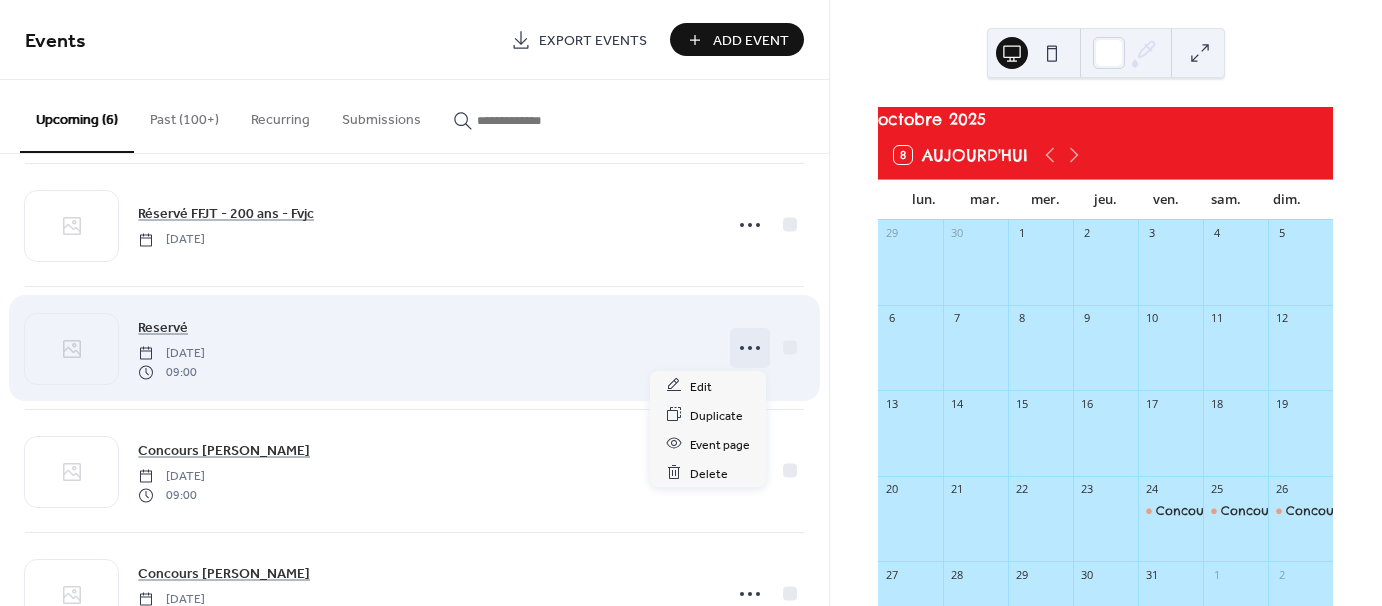 click 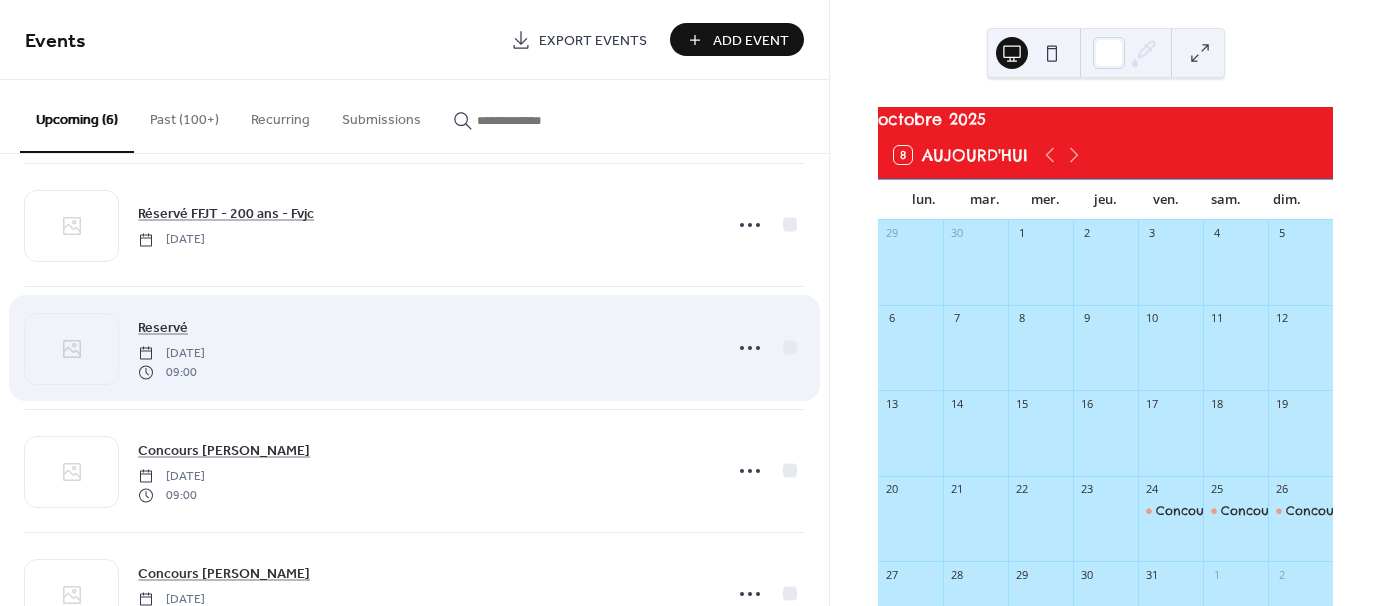 click on "Reservé [DATE] 09:00" at bounding box center (424, 348) 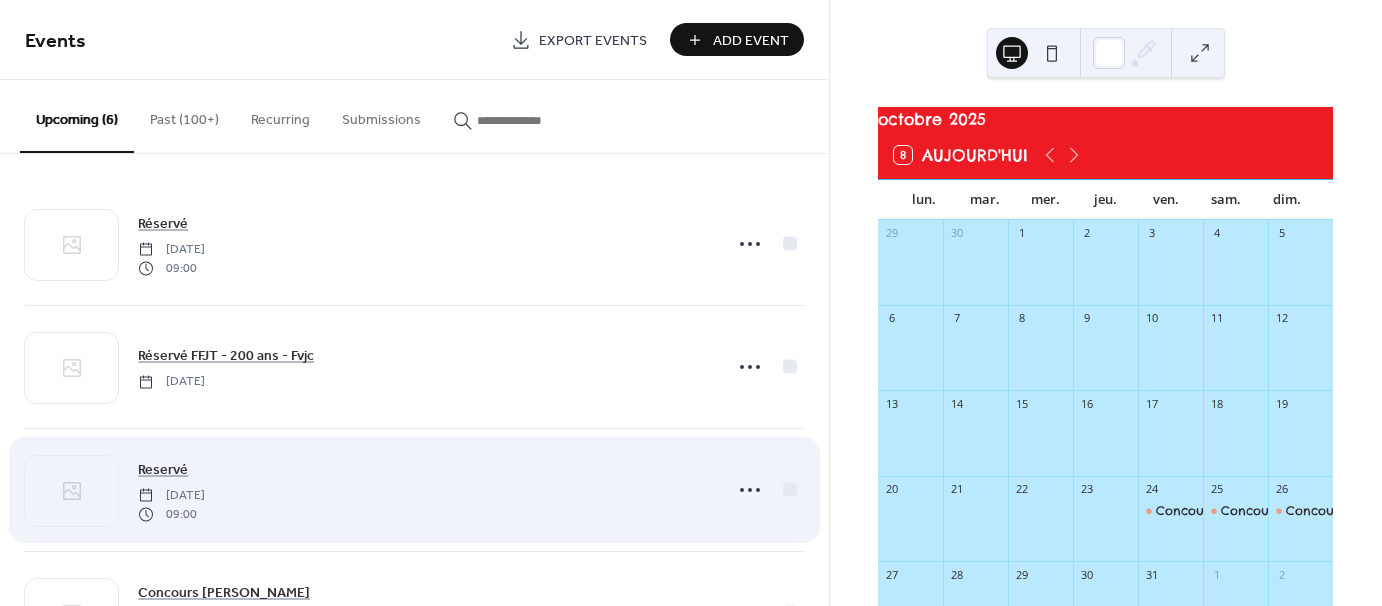 scroll, scrollTop: 0, scrollLeft: 0, axis: both 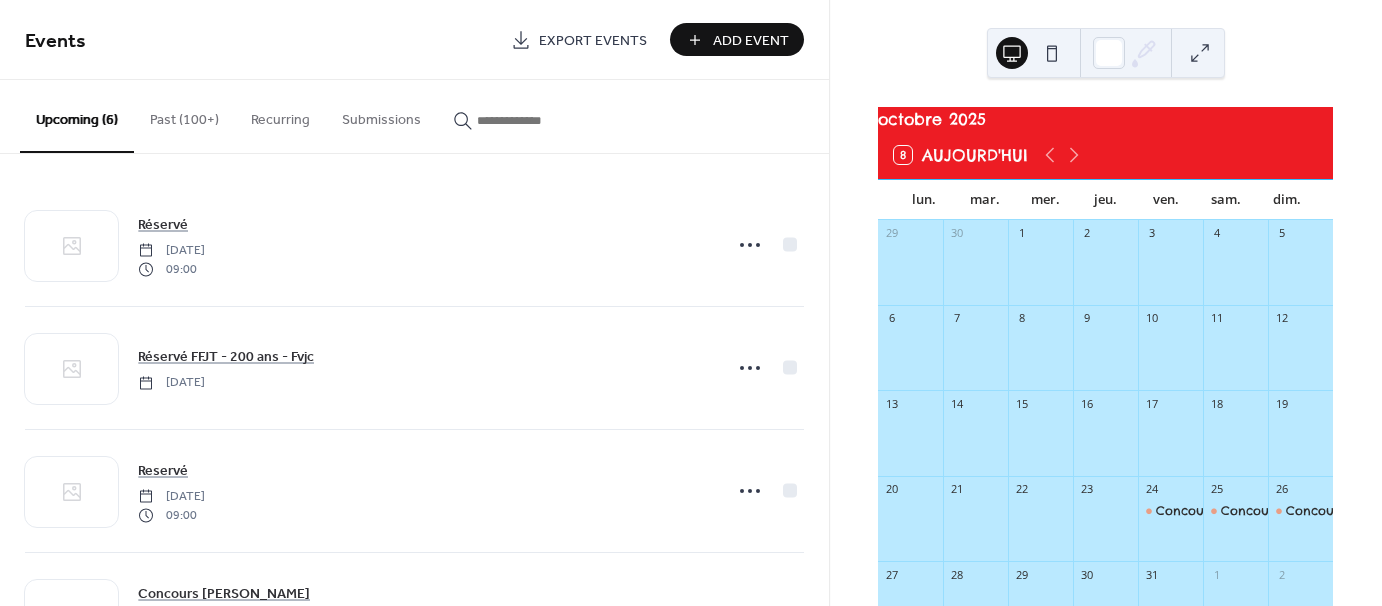 click on "Add Event" at bounding box center [751, 41] 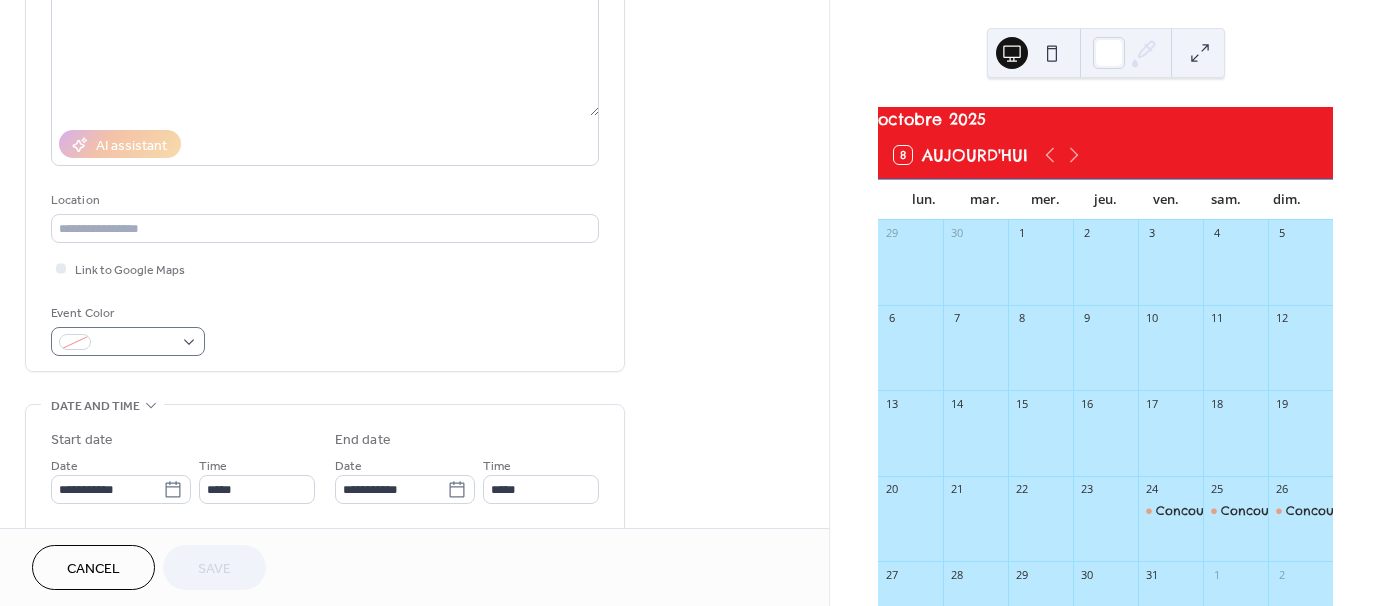 scroll, scrollTop: 300, scrollLeft: 0, axis: vertical 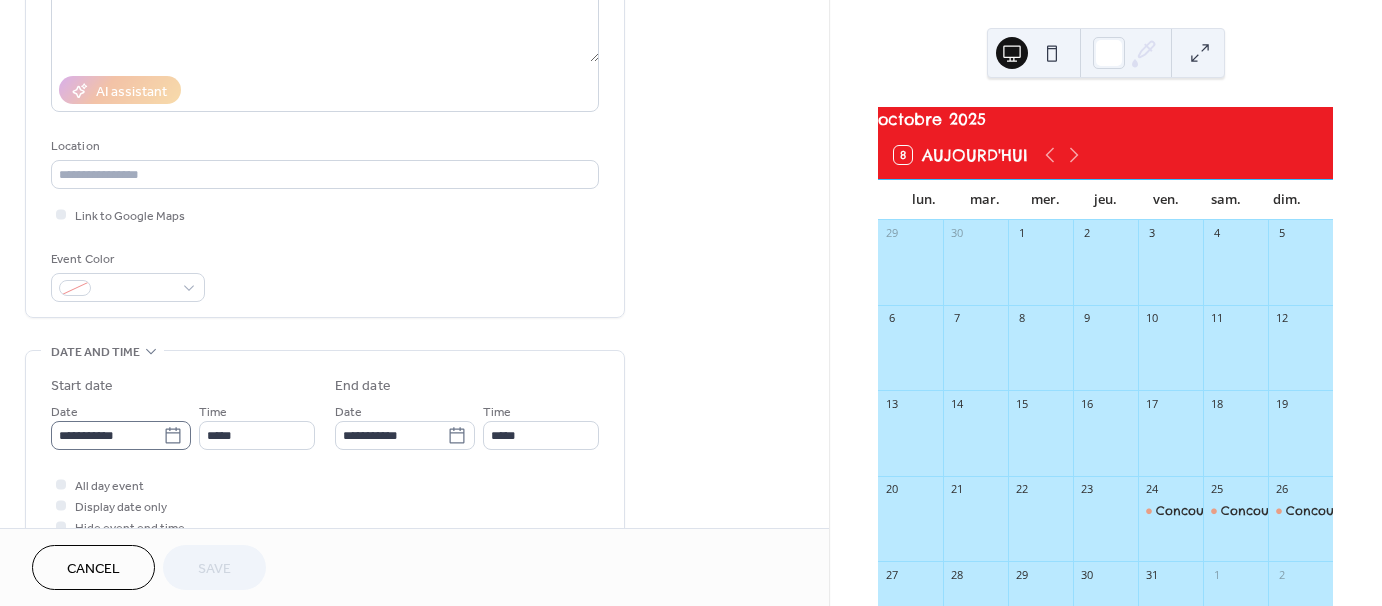 click 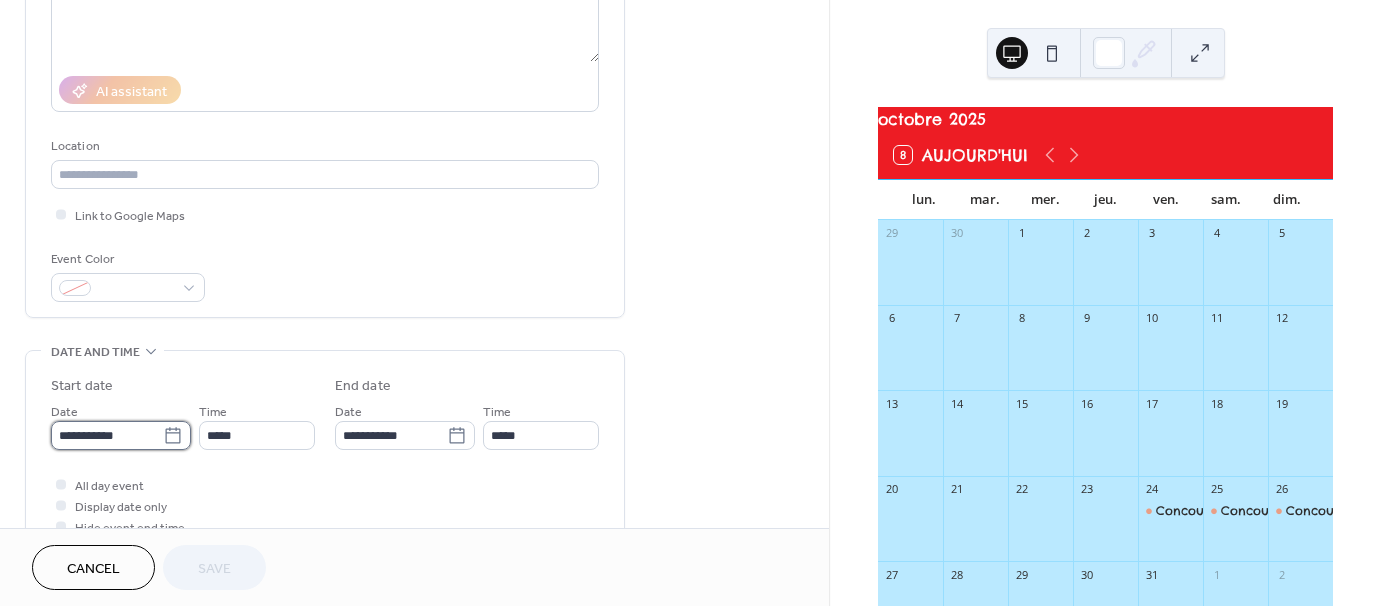 click on "**********" at bounding box center [107, 435] 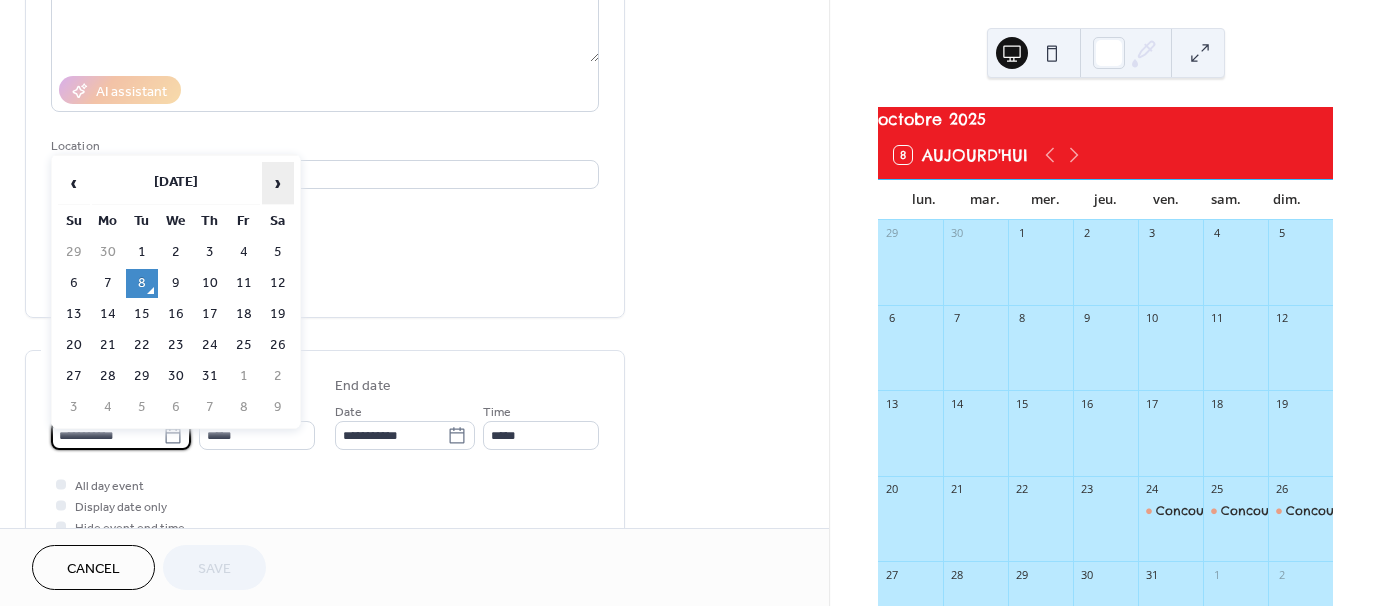 click on "›" at bounding box center (278, 183) 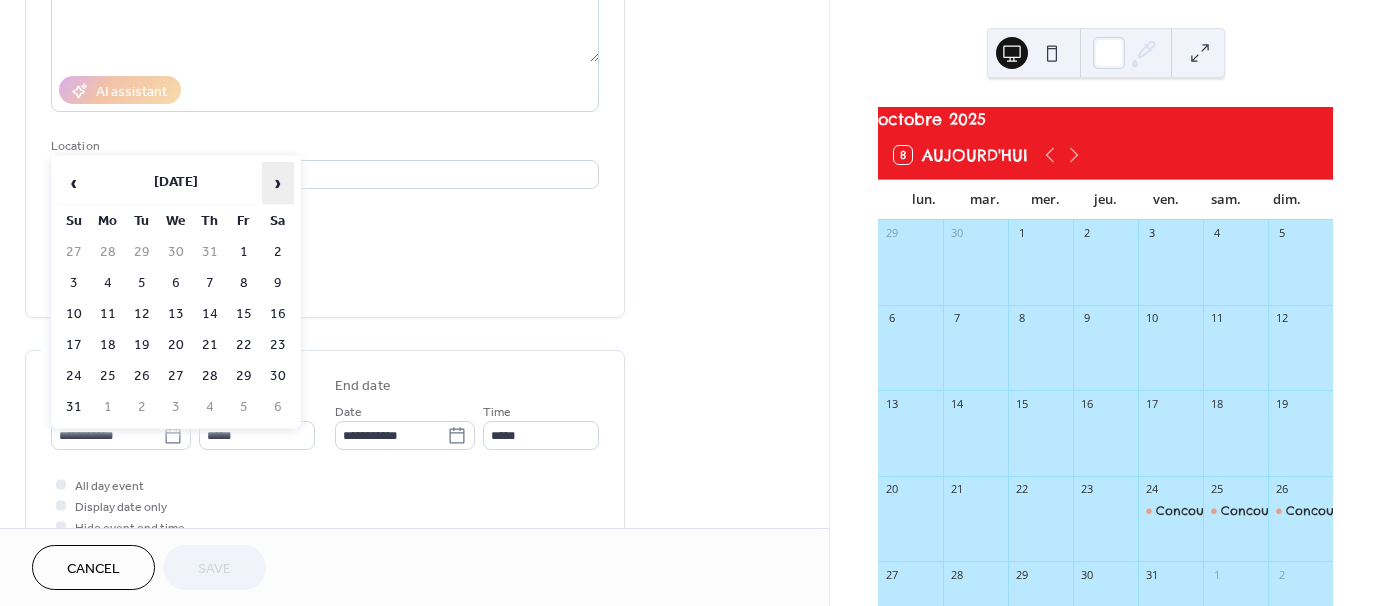 click on "›" at bounding box center (278, 183) 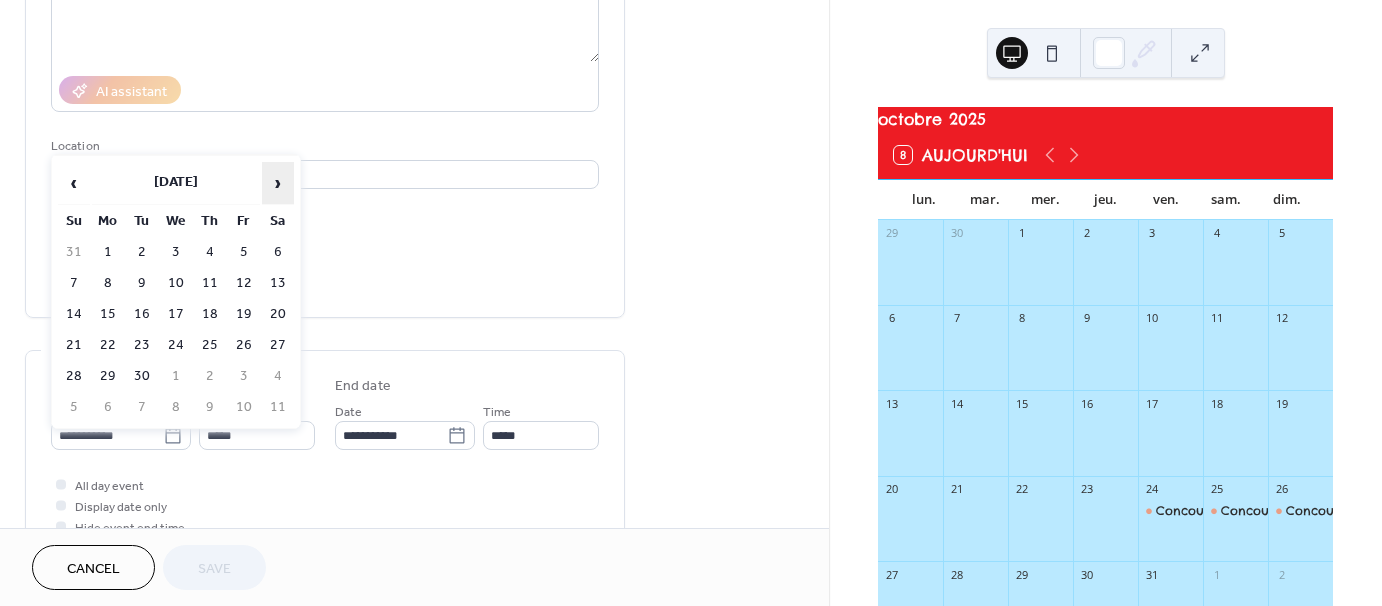 click on "›" at bounding box center (278, 183) 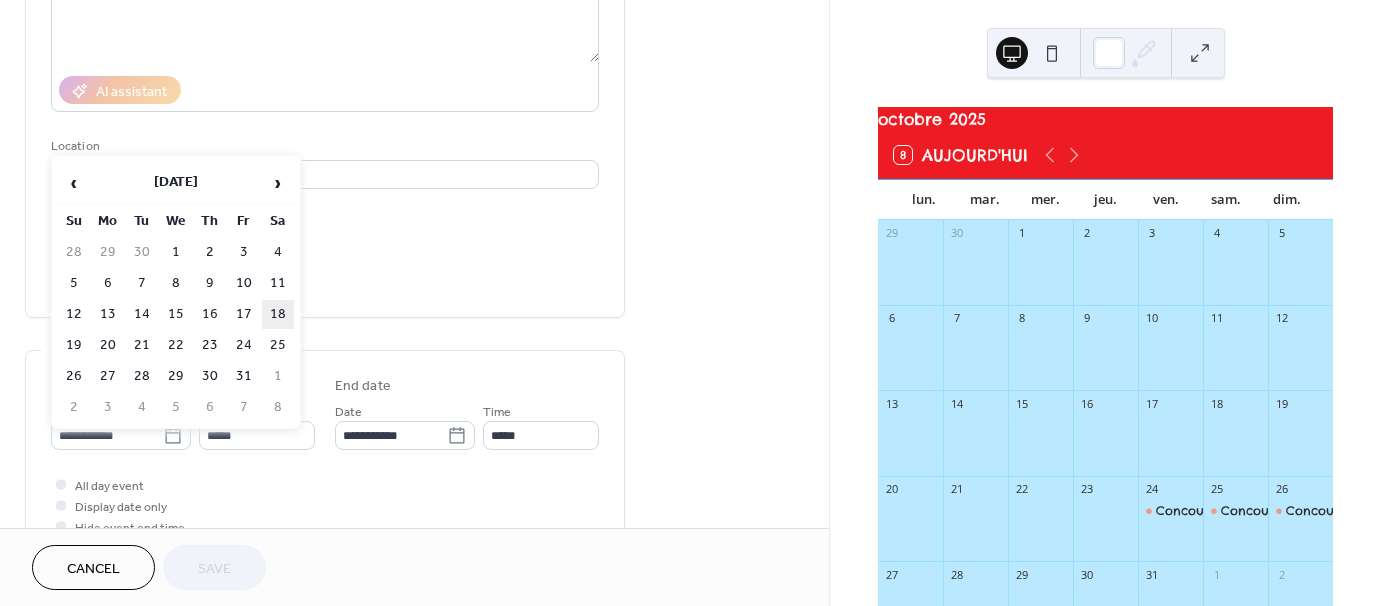 click on "18" at bounding box center [278, 314] 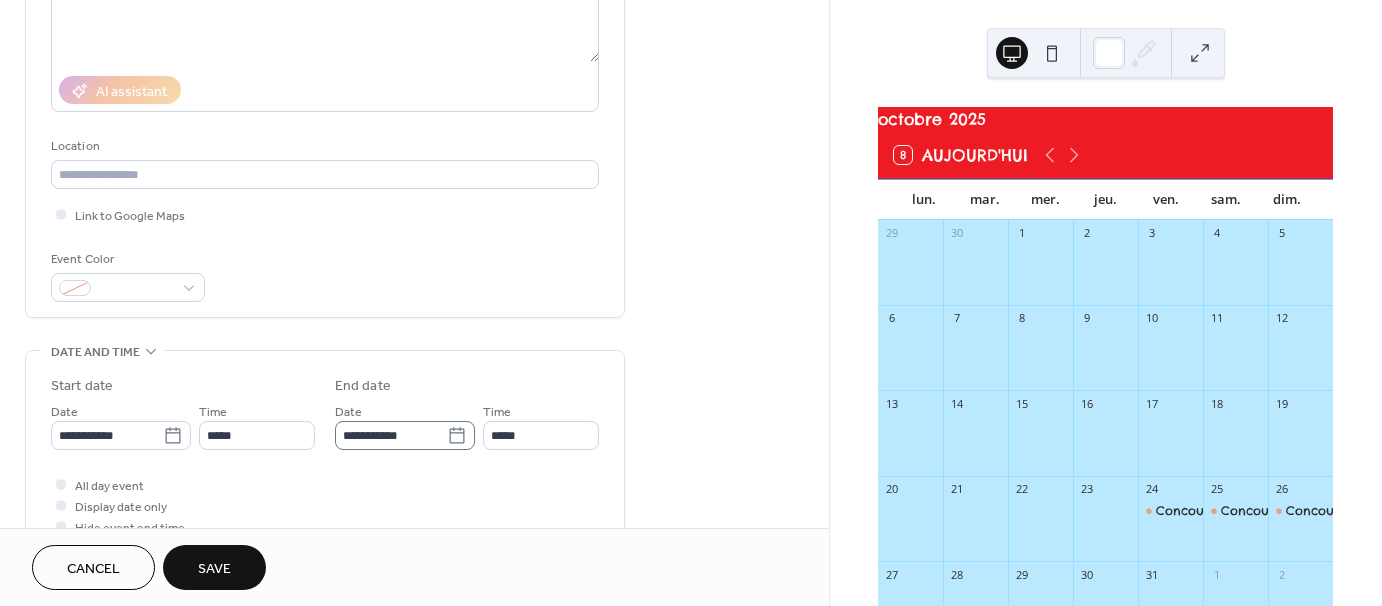 click 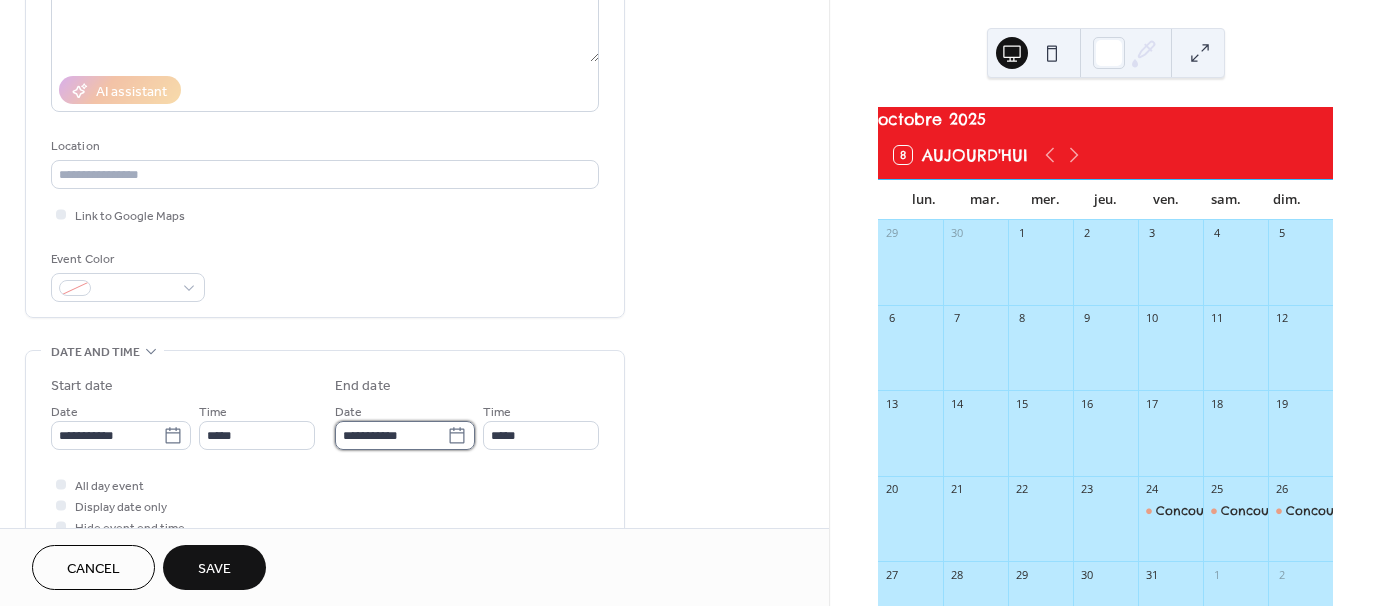click on "**********" at bounding box center [391, 435] 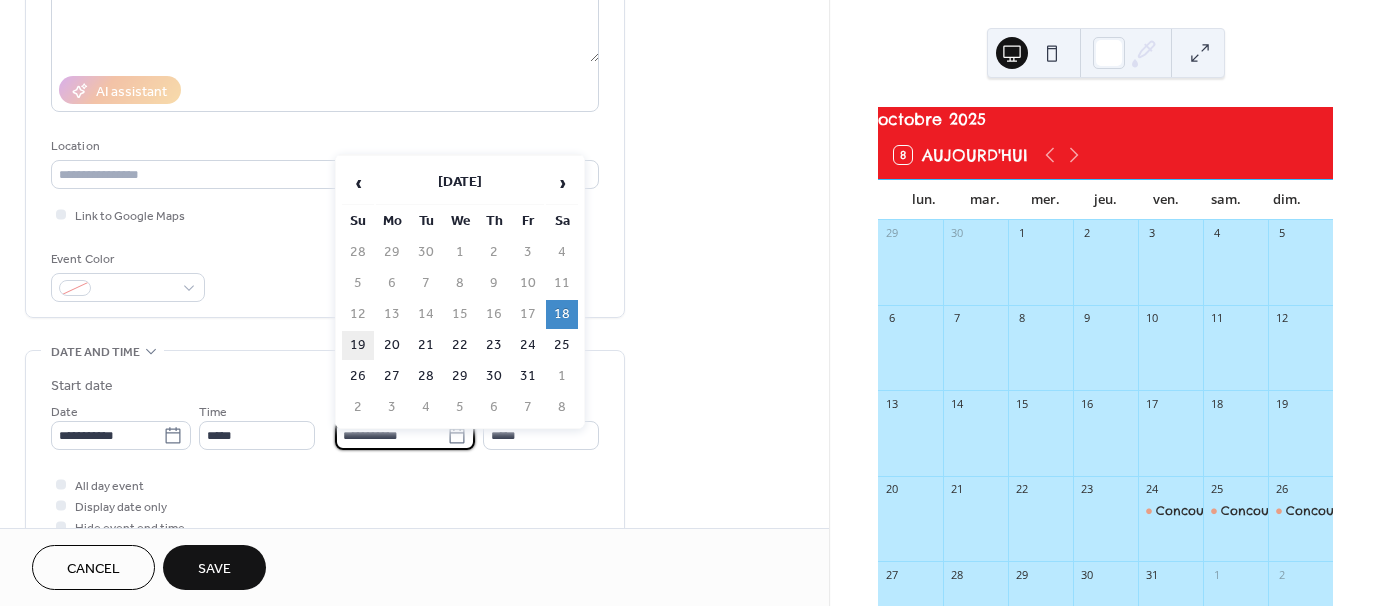 click on "19" at bounding box center (358, 345) 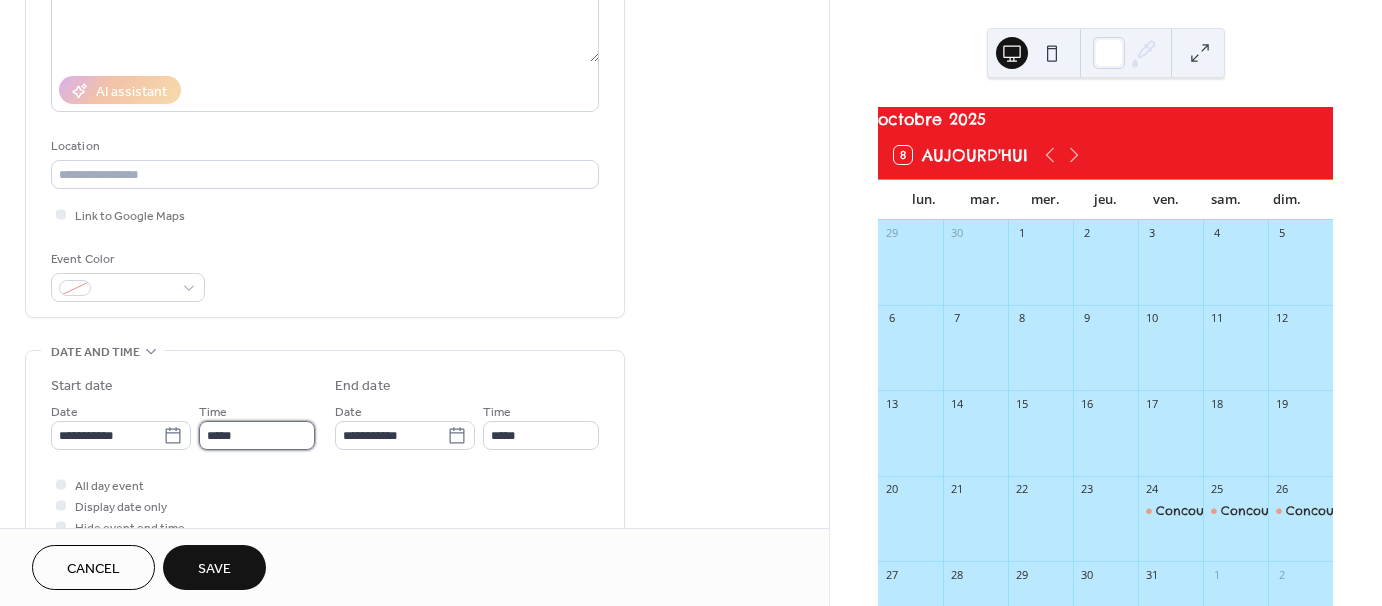 click on "*****" at bounding box center (257, 435) 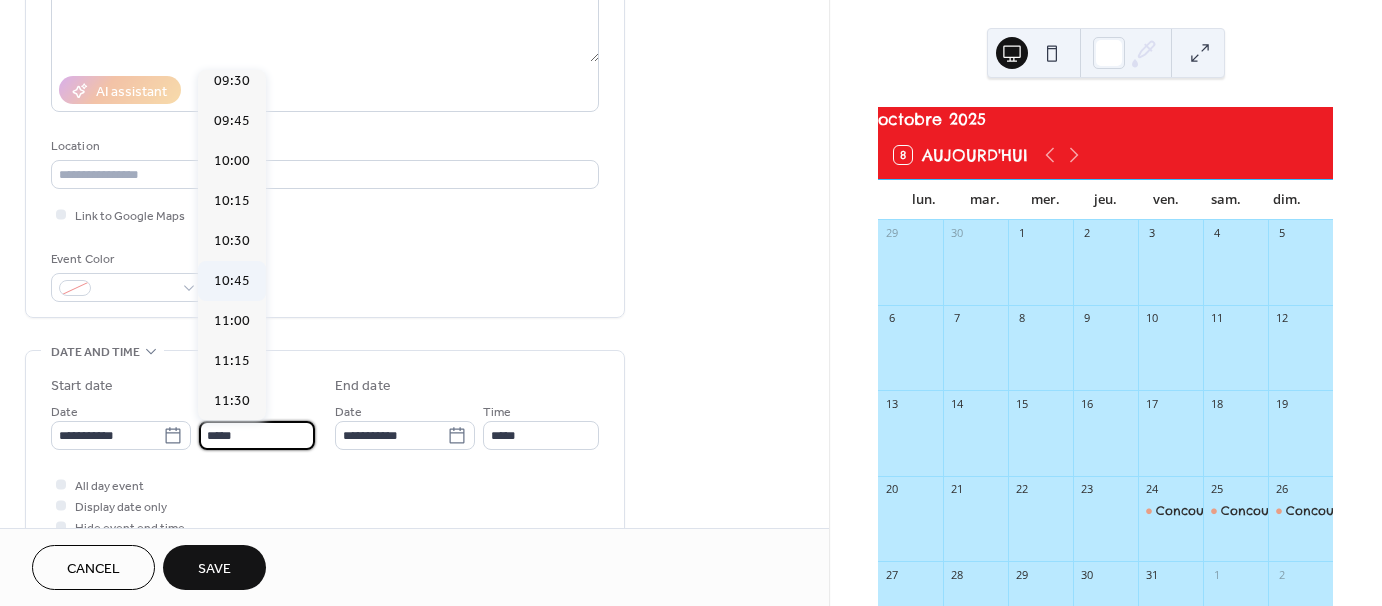 scroll, scrollTop: 1129, scrollLeft: 0, axis: vertical 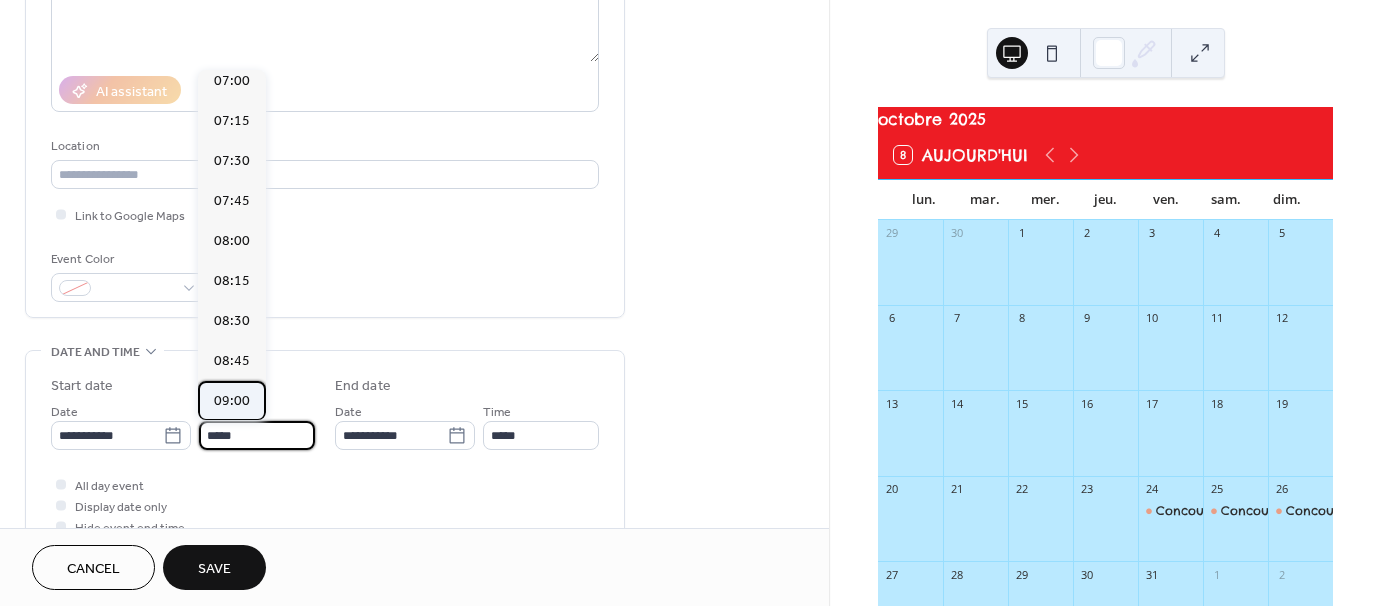 click on "09:00" at bounding box center [232, 401] 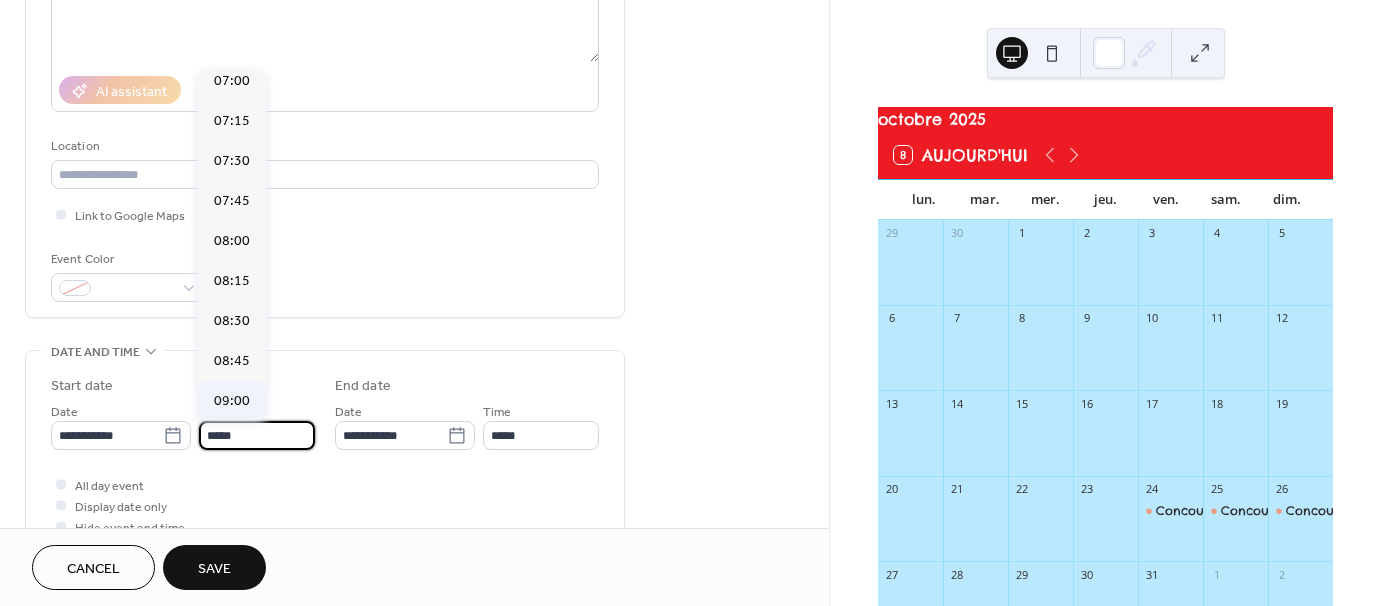 type on "*****" 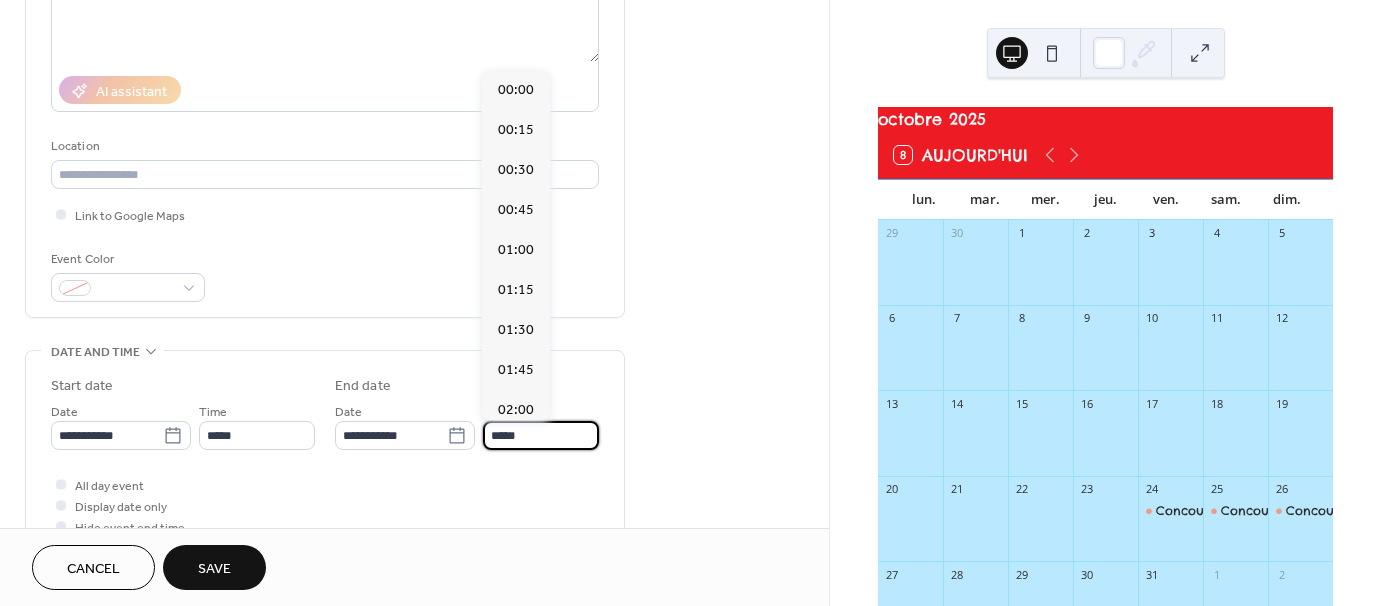 click on "*****" at bounding box center (541, 435) 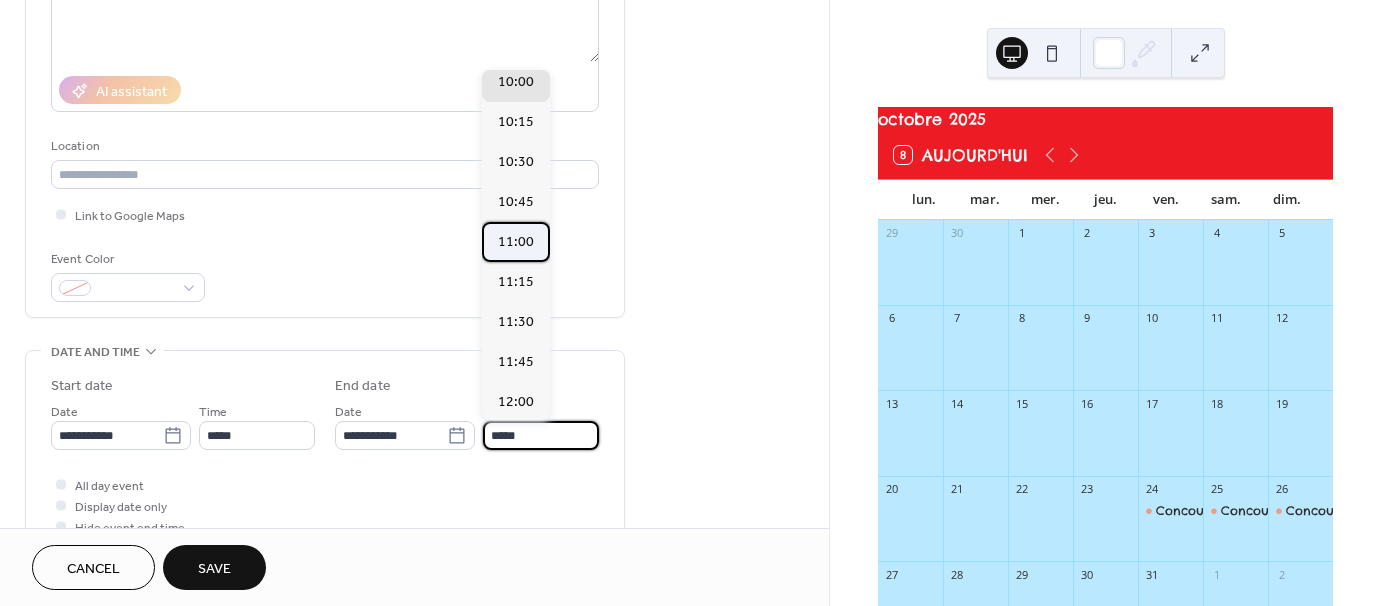 click on "11:00" at bounding box center [516, 242] 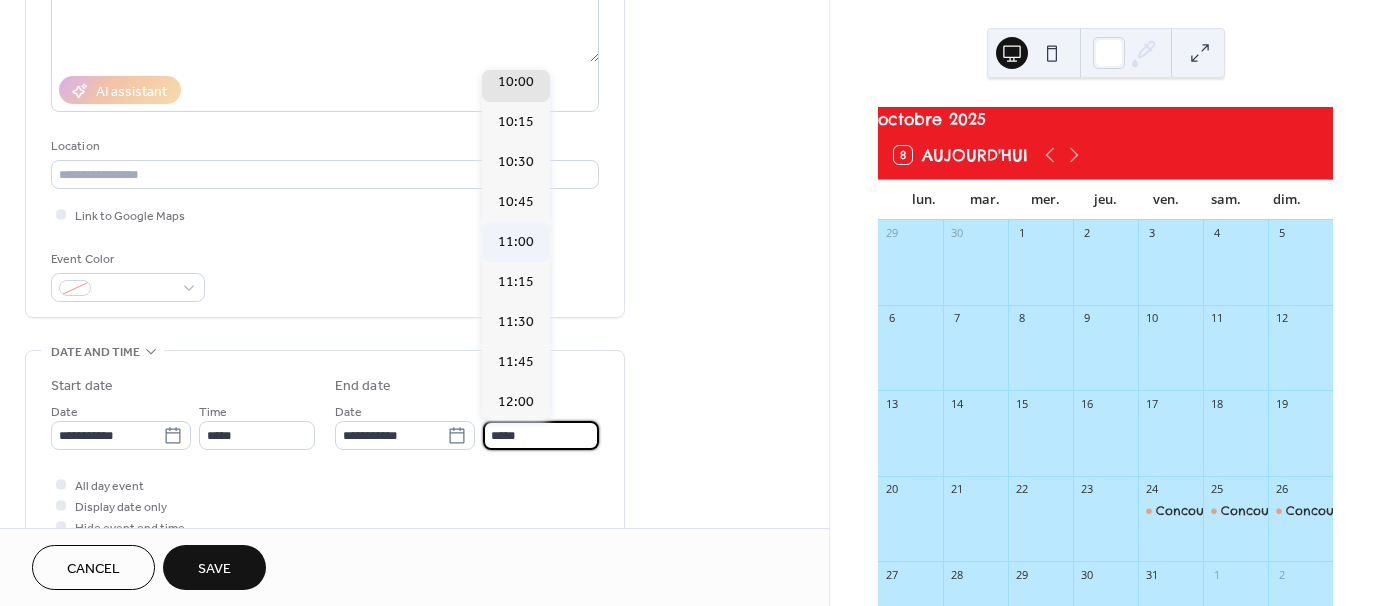 type on "*****" 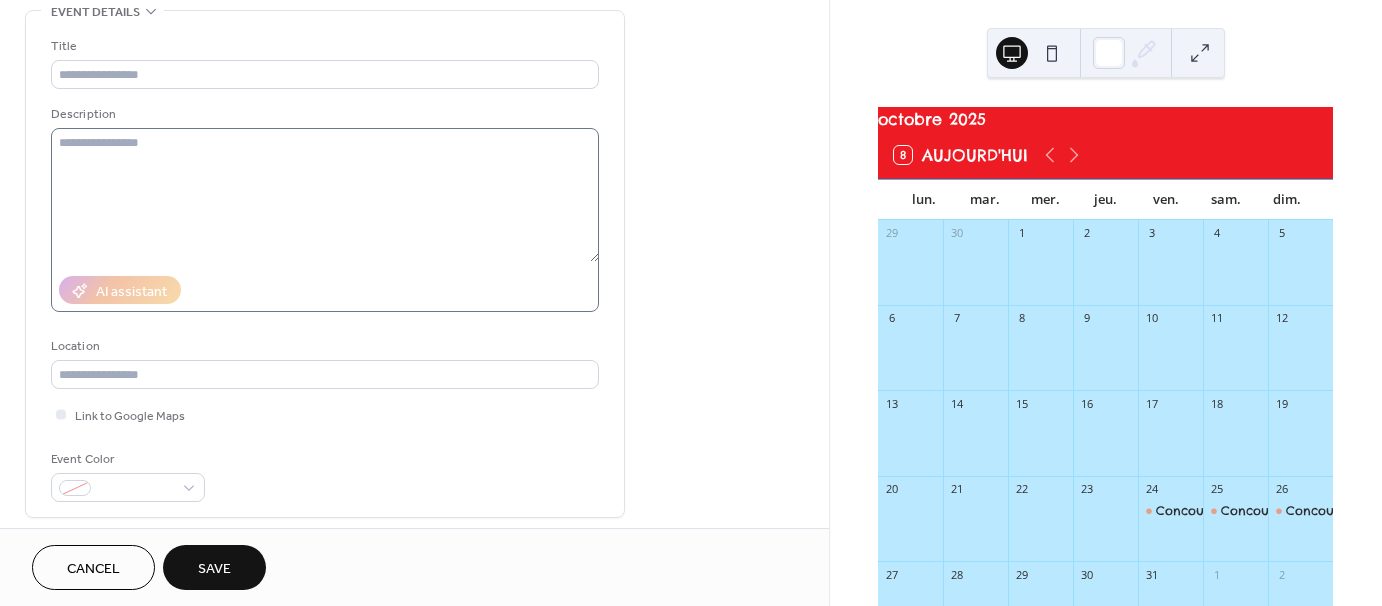 scroll, scrollTop: 0, scrollLeft: 0, axis: both 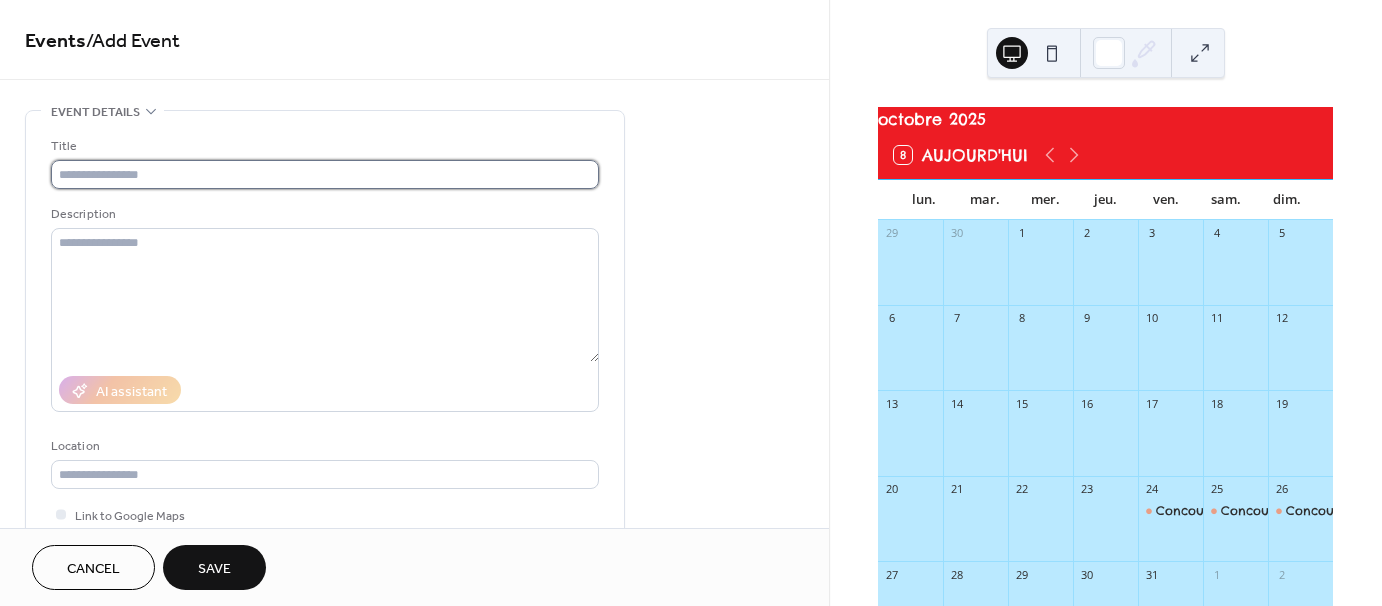 click at bounding box center [325, 174] 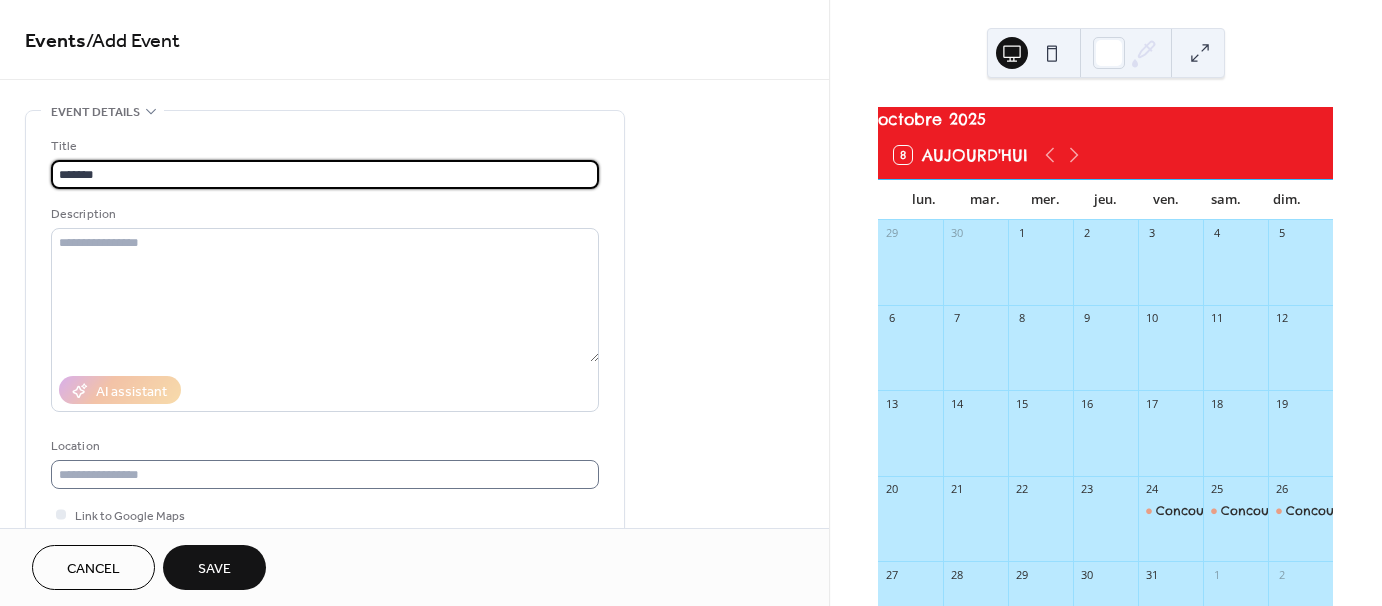 type on "*******" 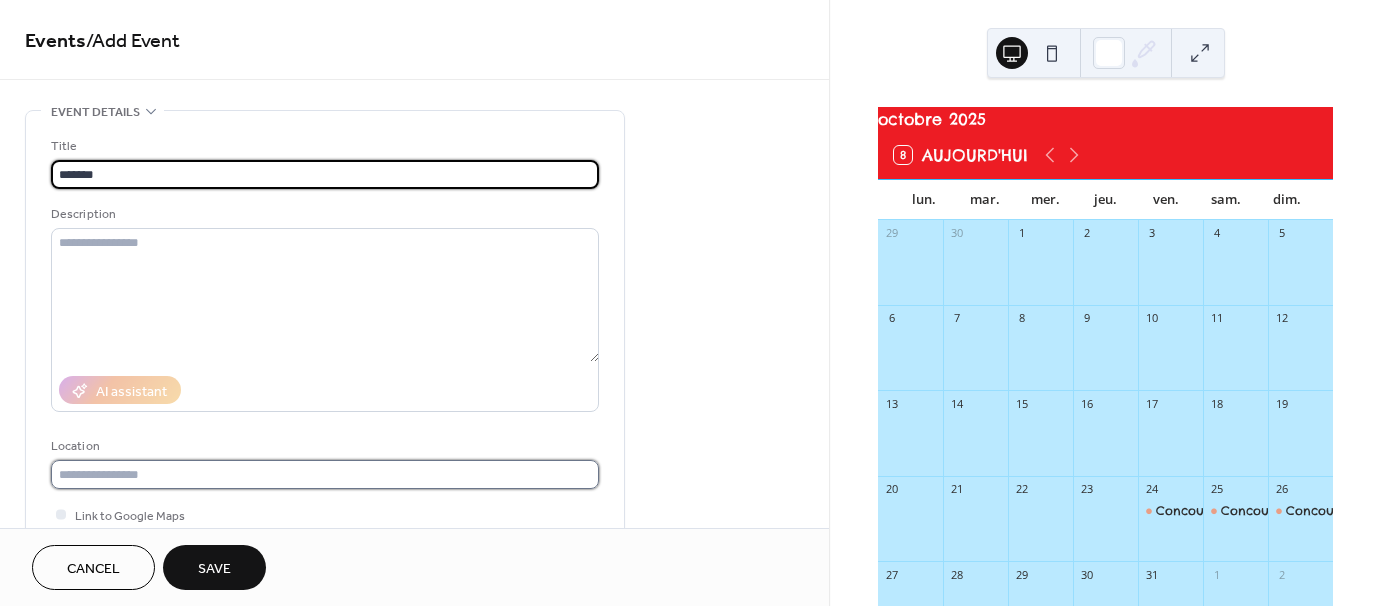 click at bounding box center [325, 474] 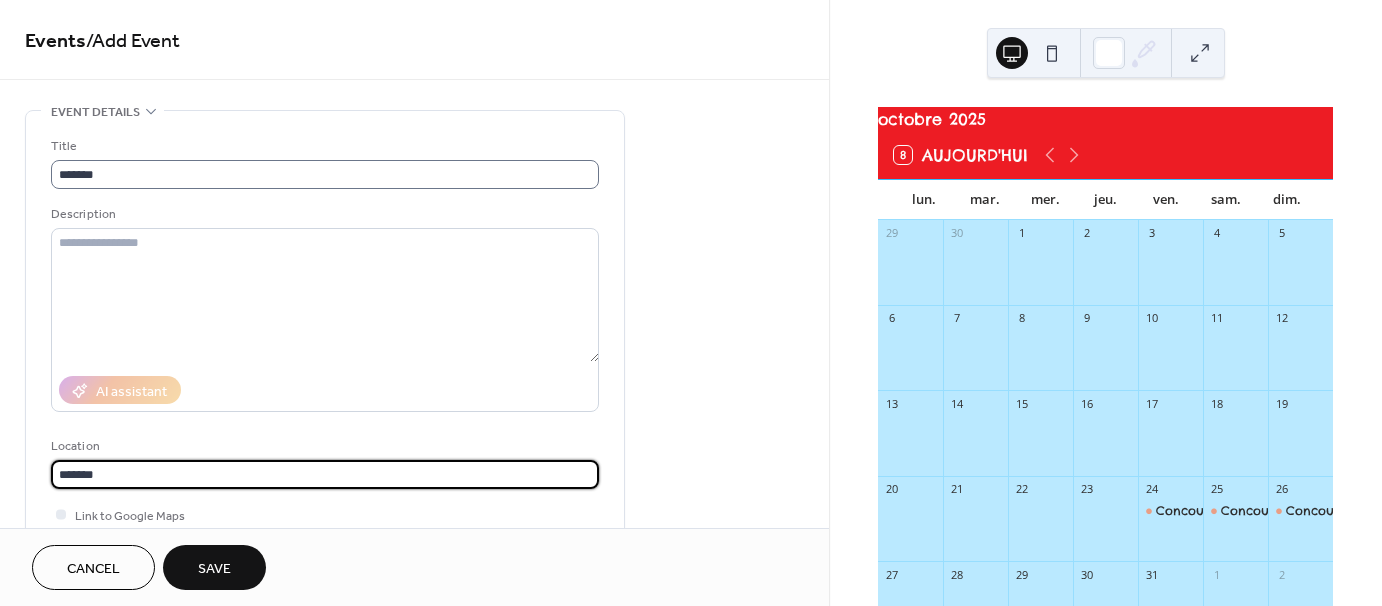 scroll, scrollTop: 1, scrollLeft: 0, axis: vertical 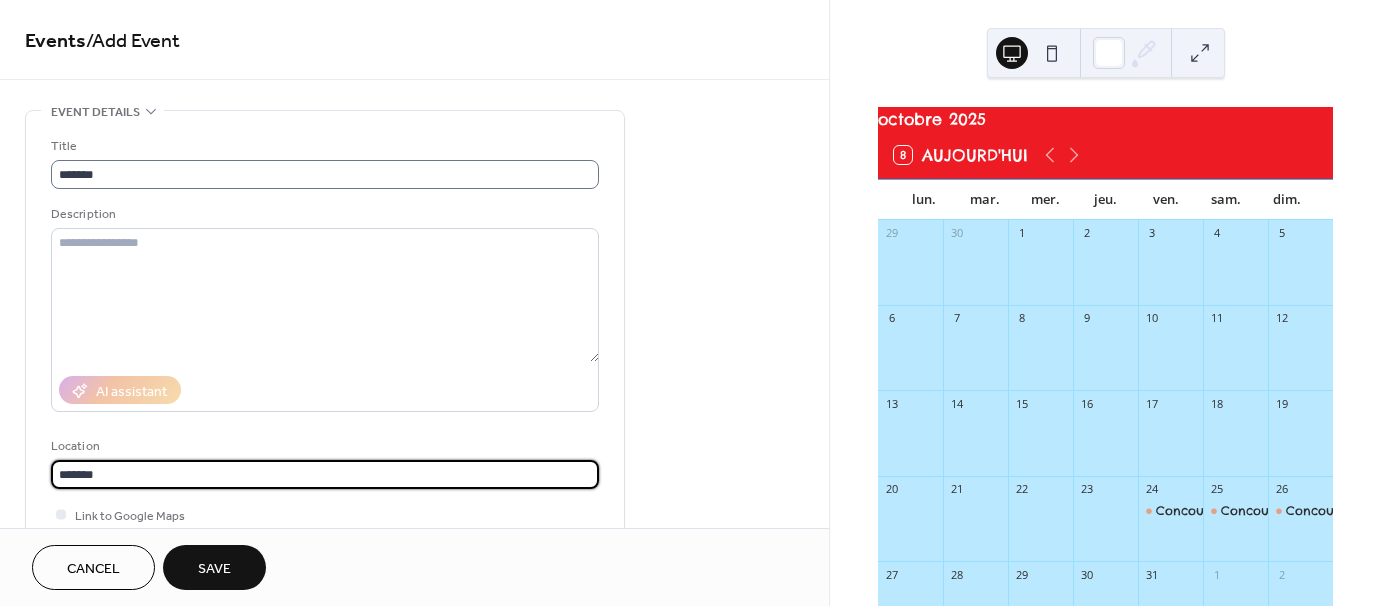 type on "*******" 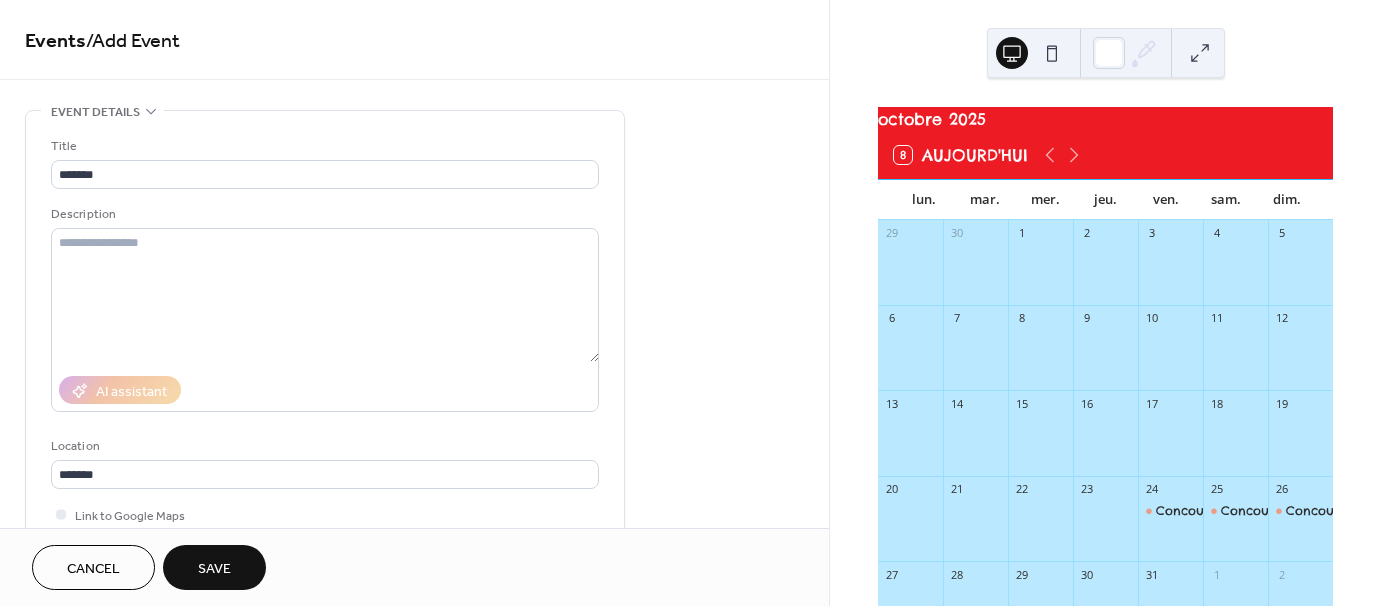 scroll, scrollTop: 0, scrollLeft: 0, axis: both 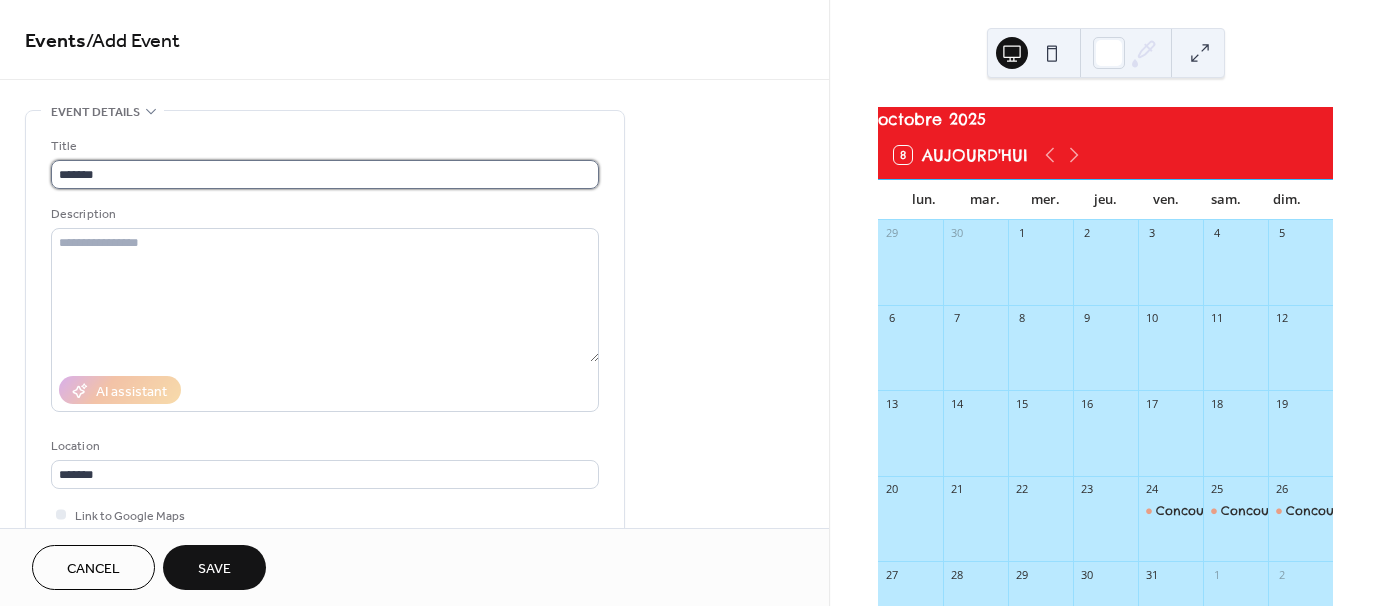 click on "*******" at bounding box center [325, 174] 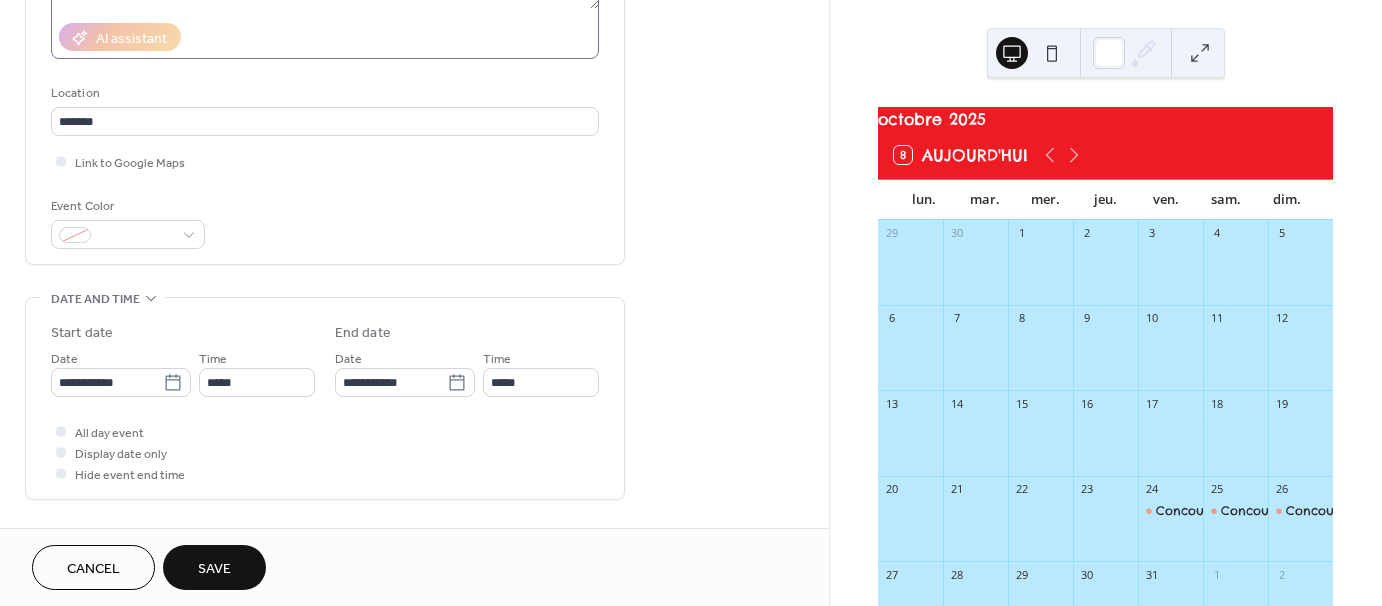 scroll, scrollTop: 400, scrollLeft: 0, axis: vertical 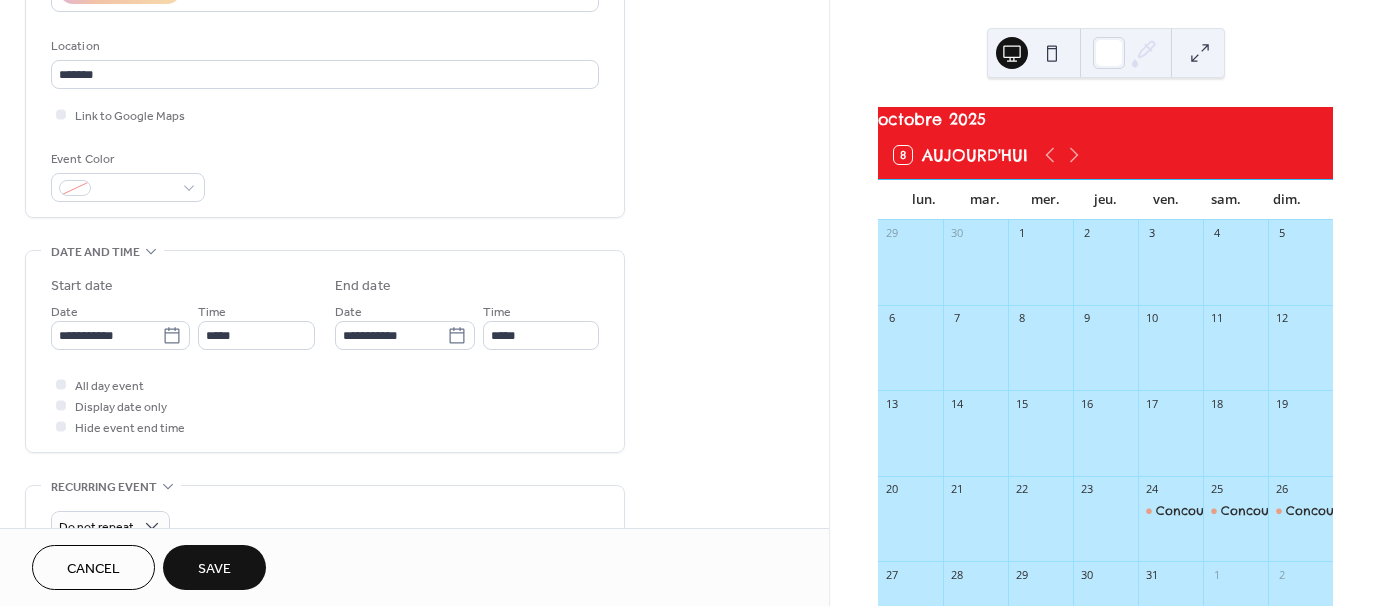 type on "*******" 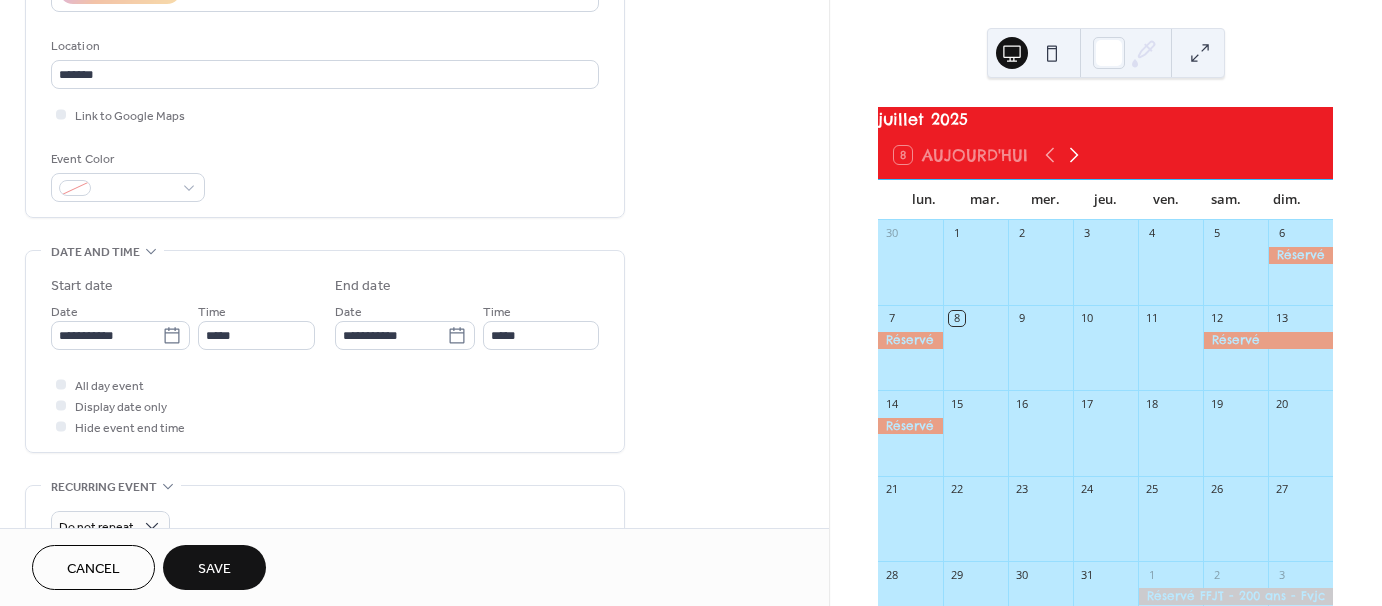 click 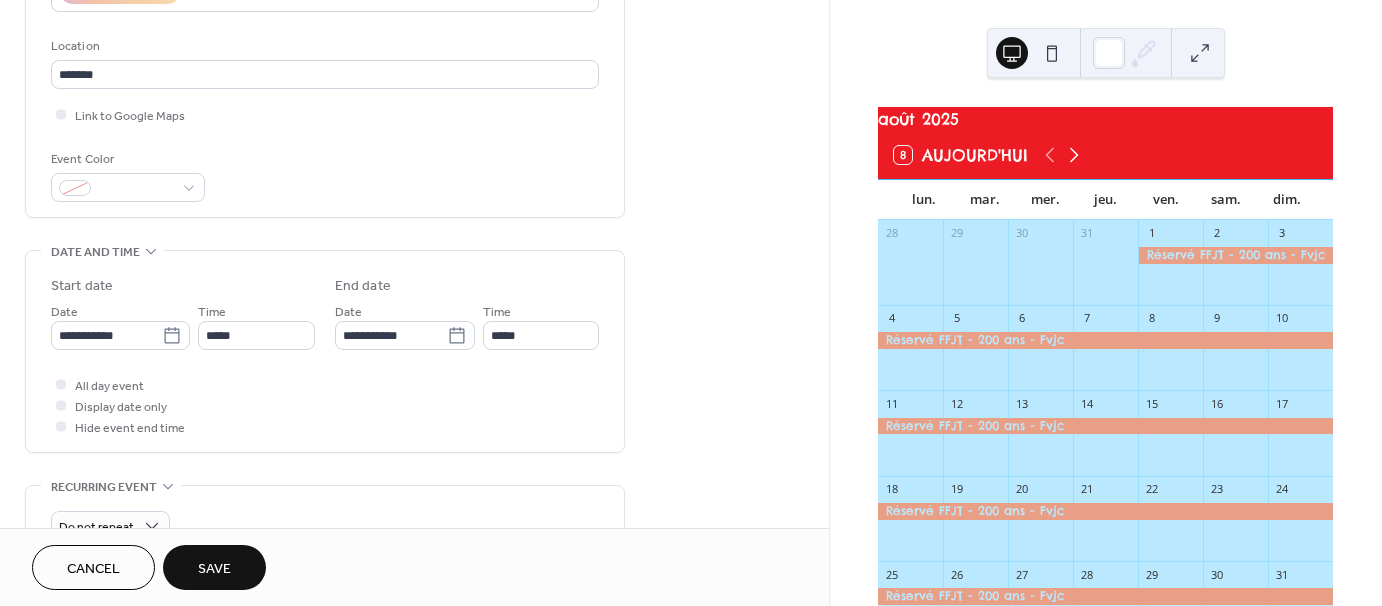 click 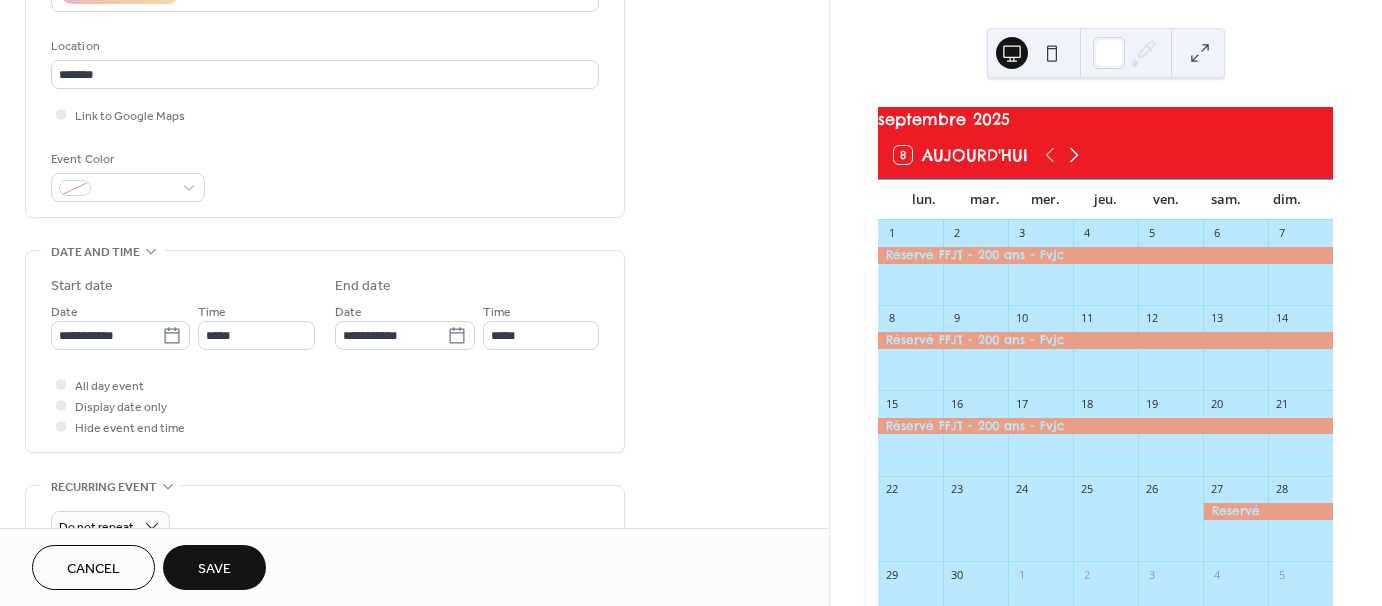 click 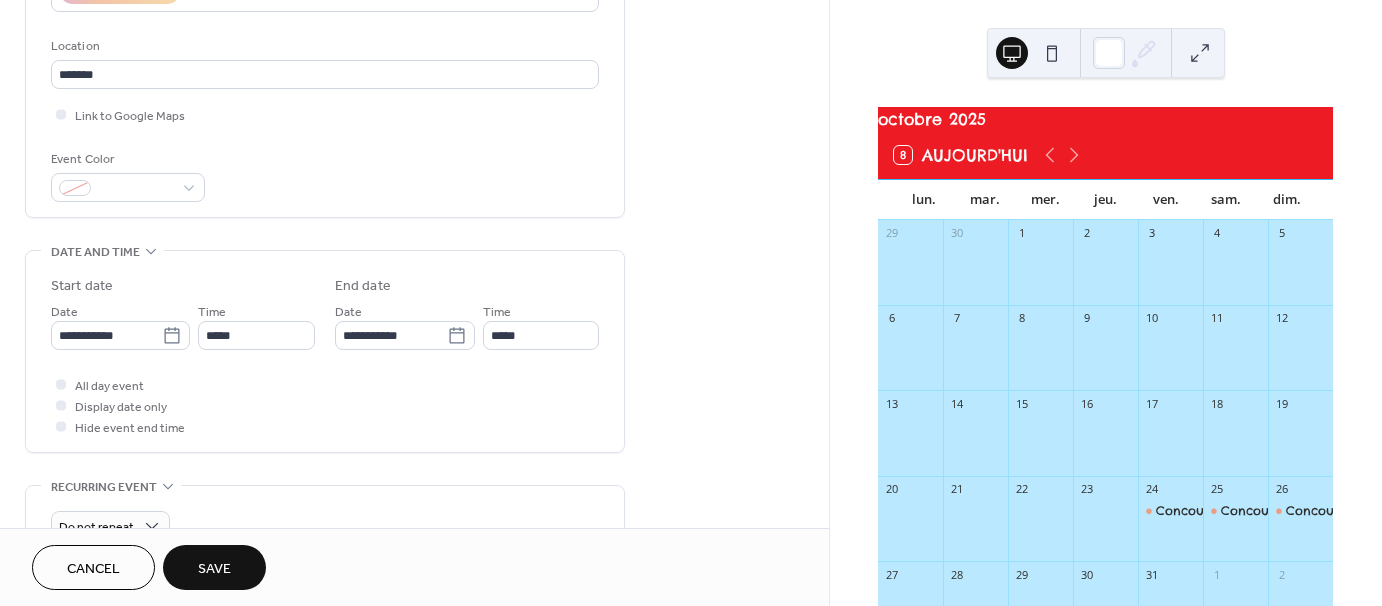 click on "Save" at bounding box center (214, 569) 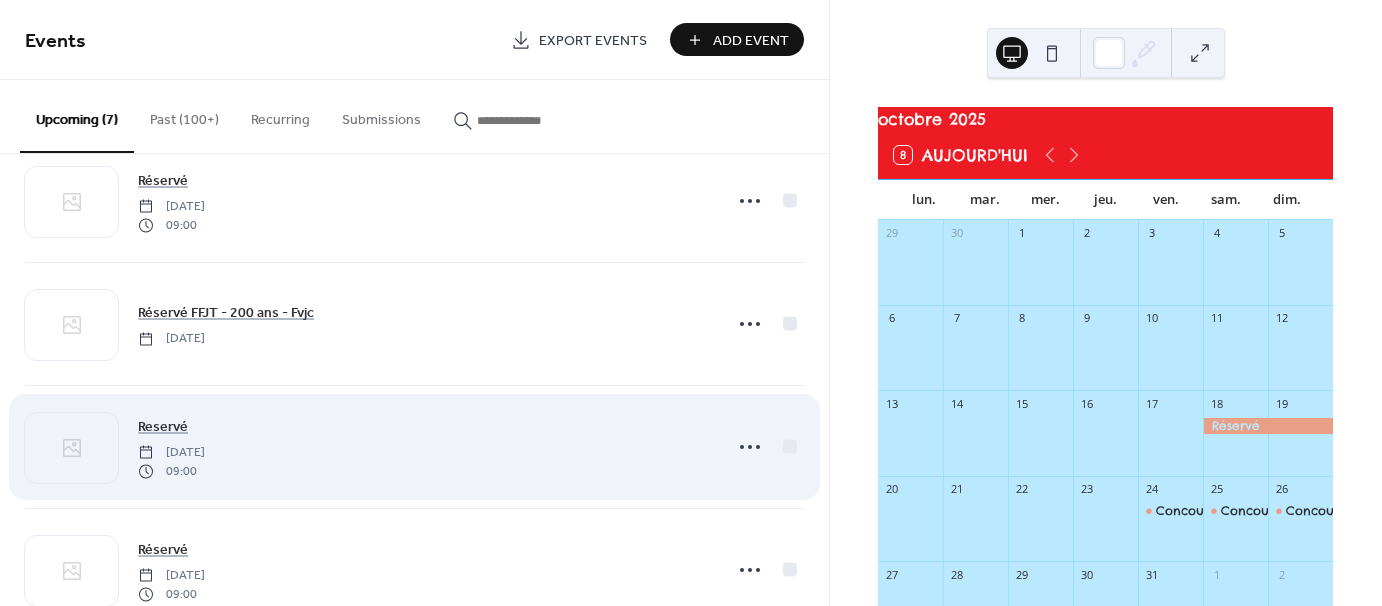 scroll, scrollTop: 0, scrollLeft: 0, axis: both 